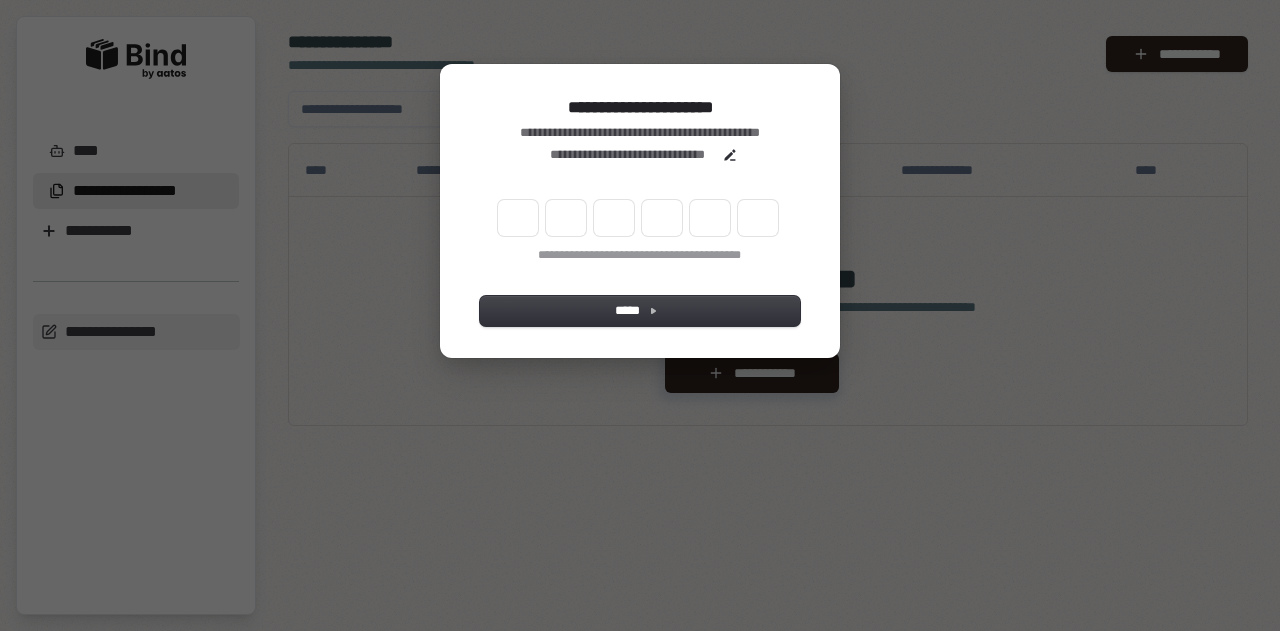 scroll, scrollTop: 0, scrollLeft: 0, axis: both 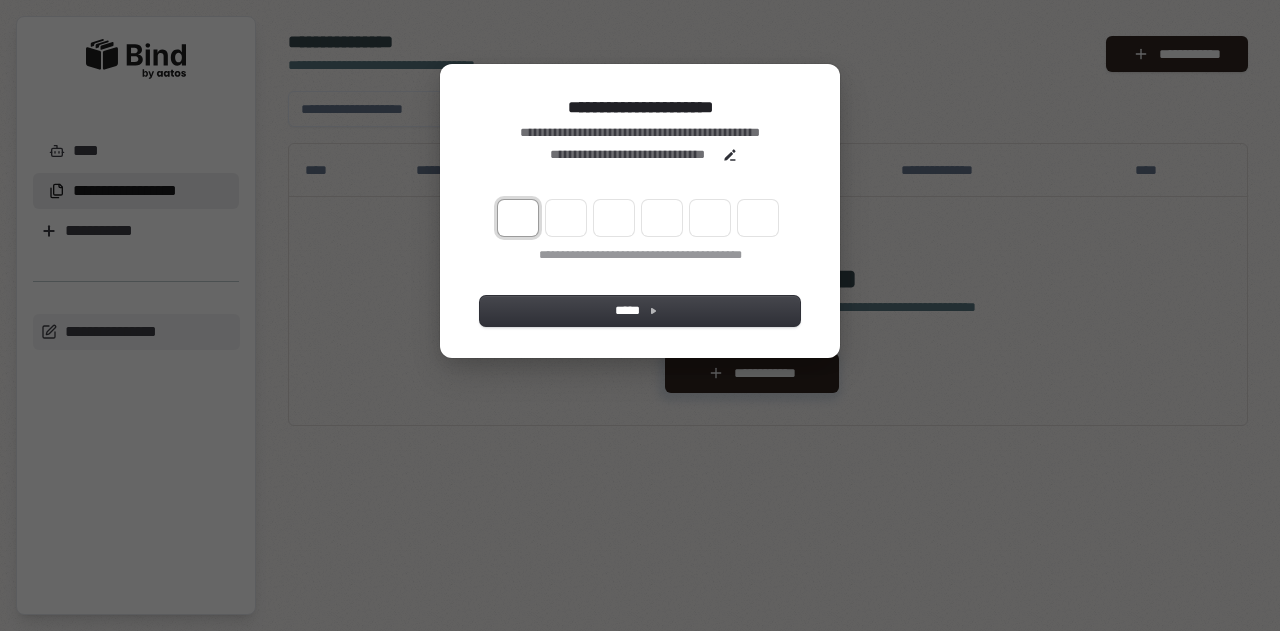 type on "*" 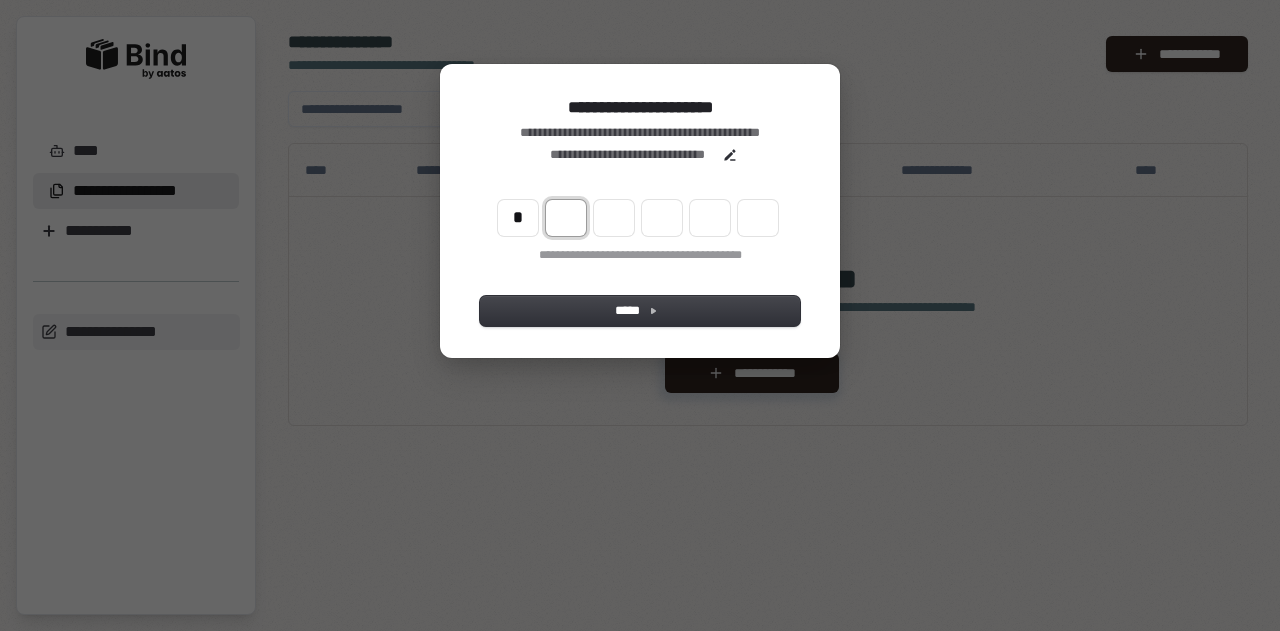 type on "*" 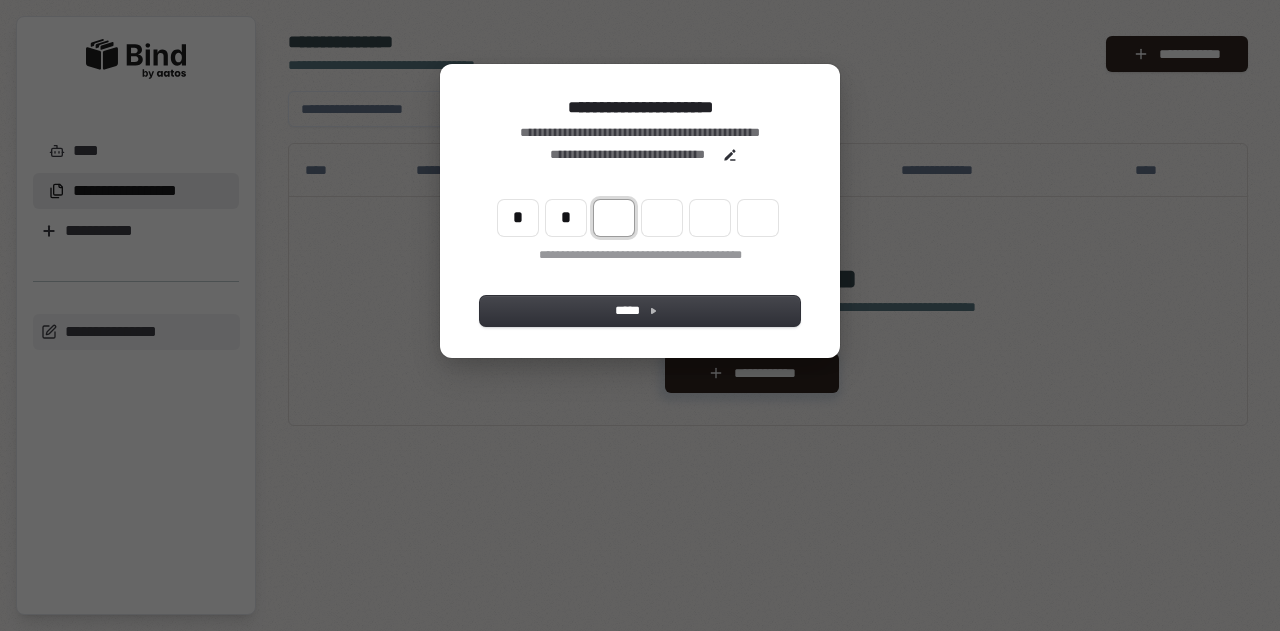 type on "**" 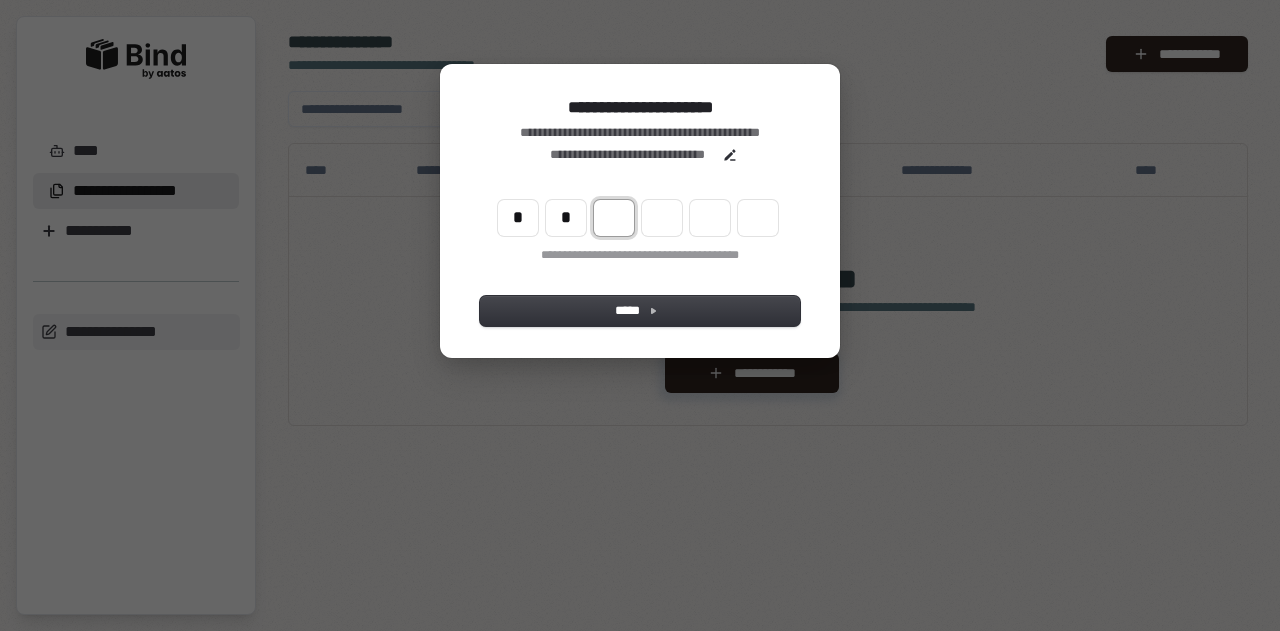 type on "*" 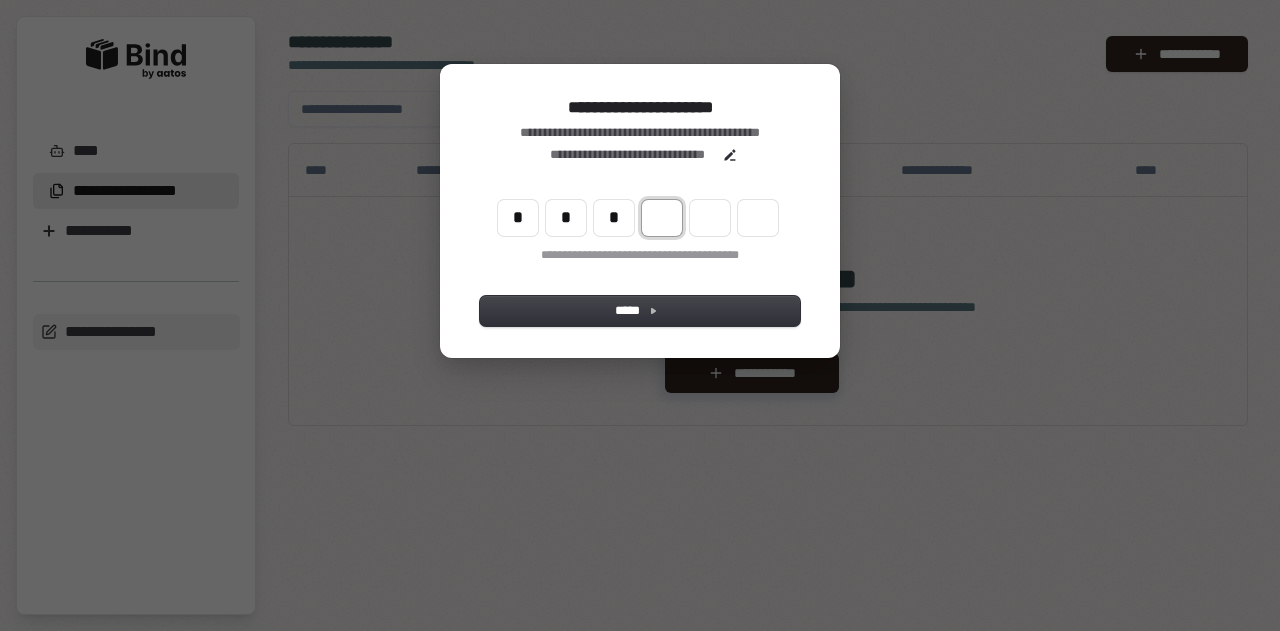 type on "***" 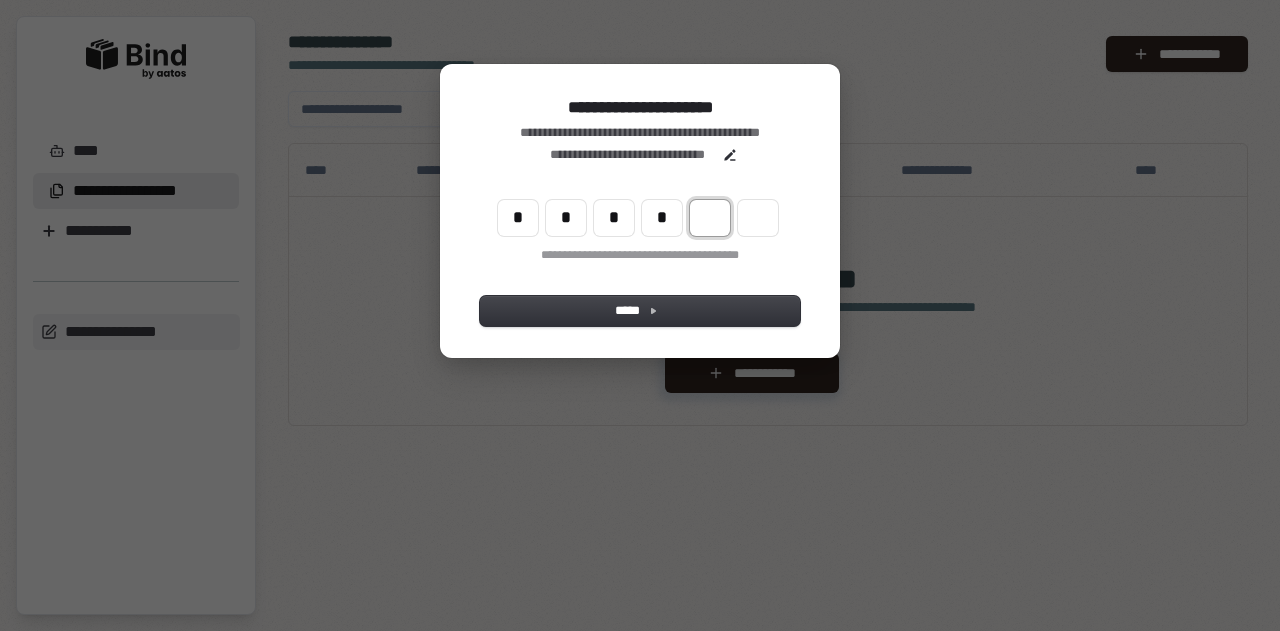 type on "****" 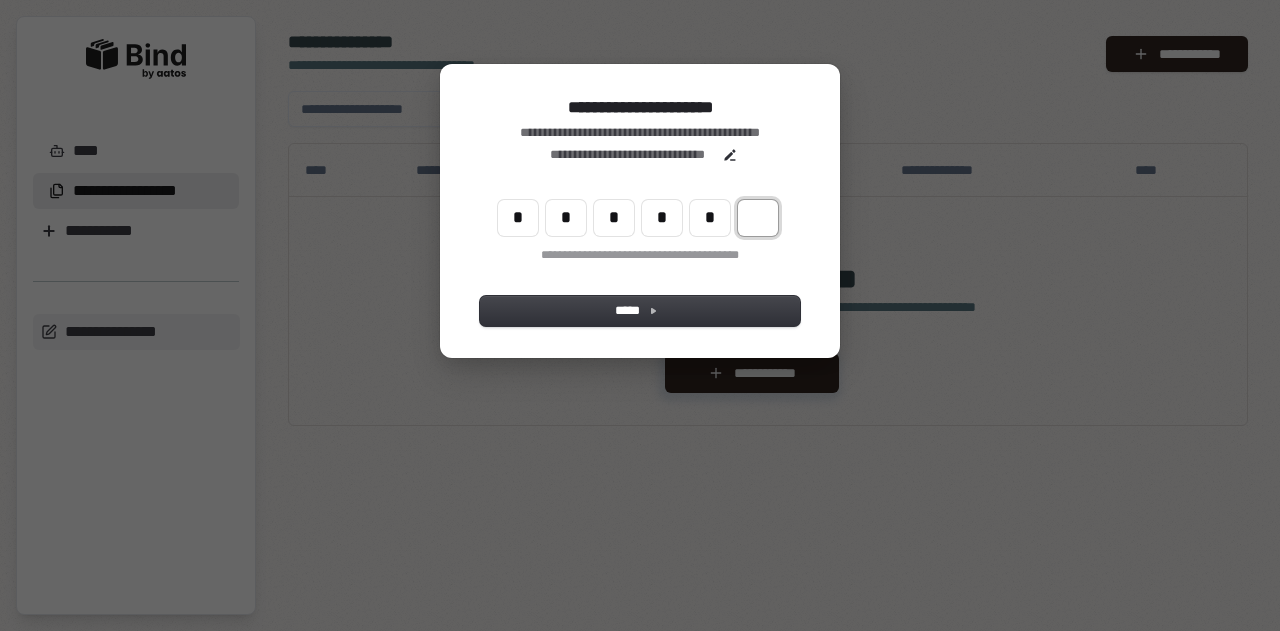 type on "******" 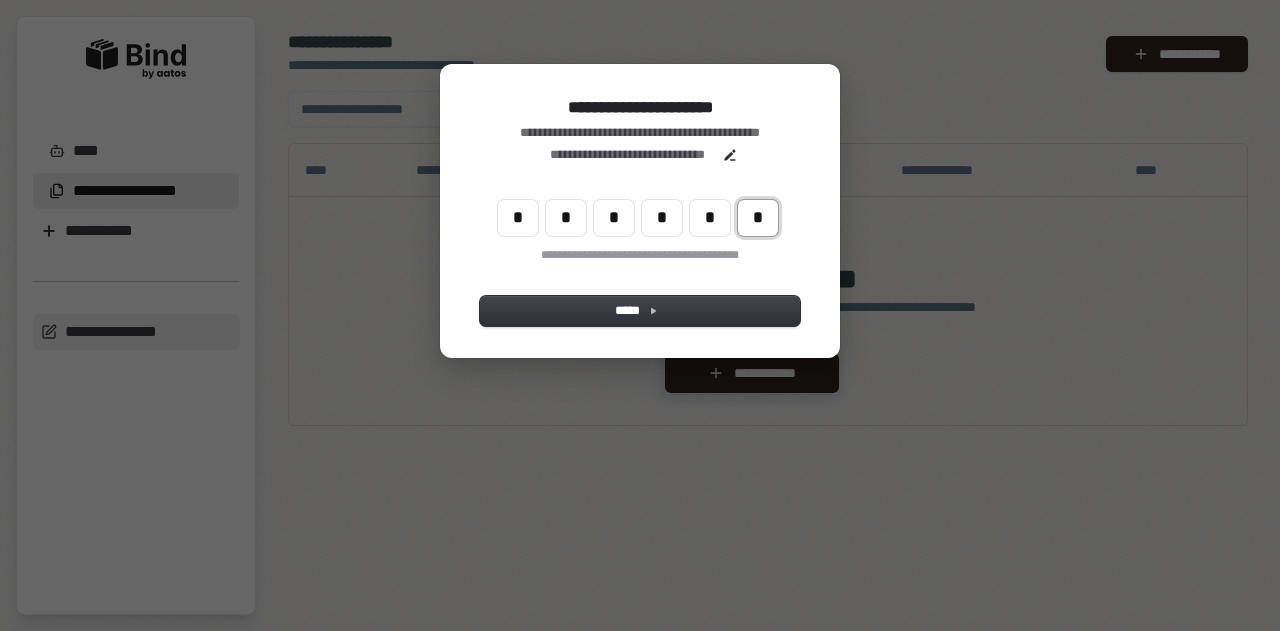 type on "*" 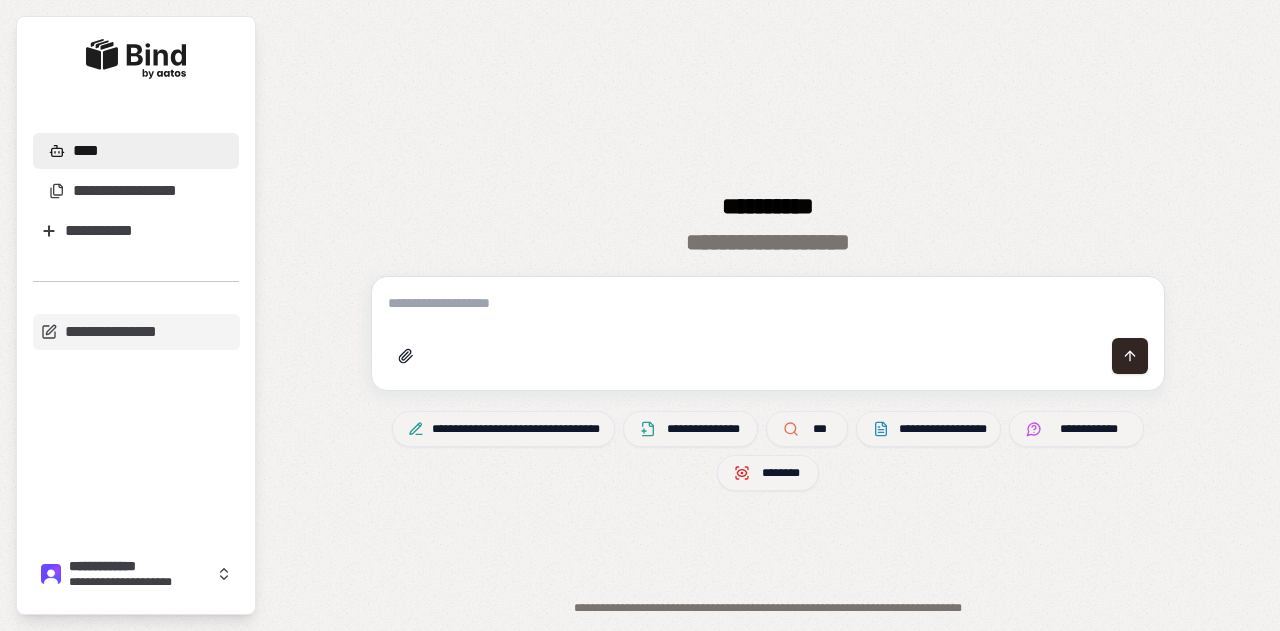 scroll, scrollTop: 0, scrollLeft: 0, axis: both 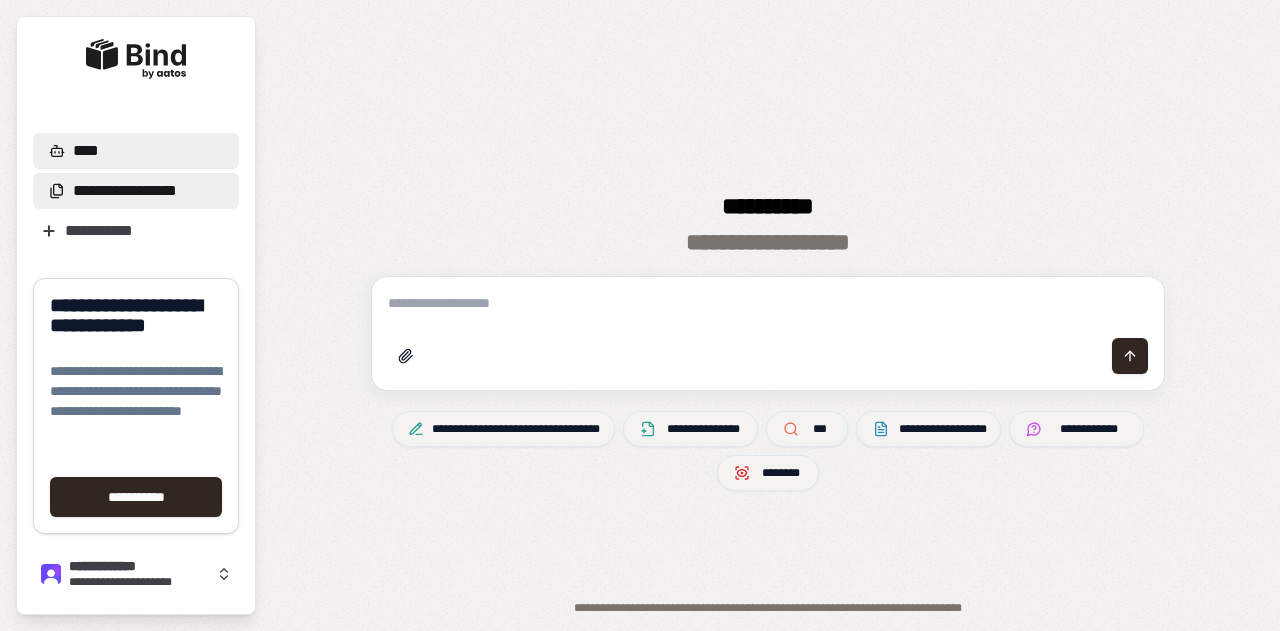 click on "**********" at bounding box center (116, 191) 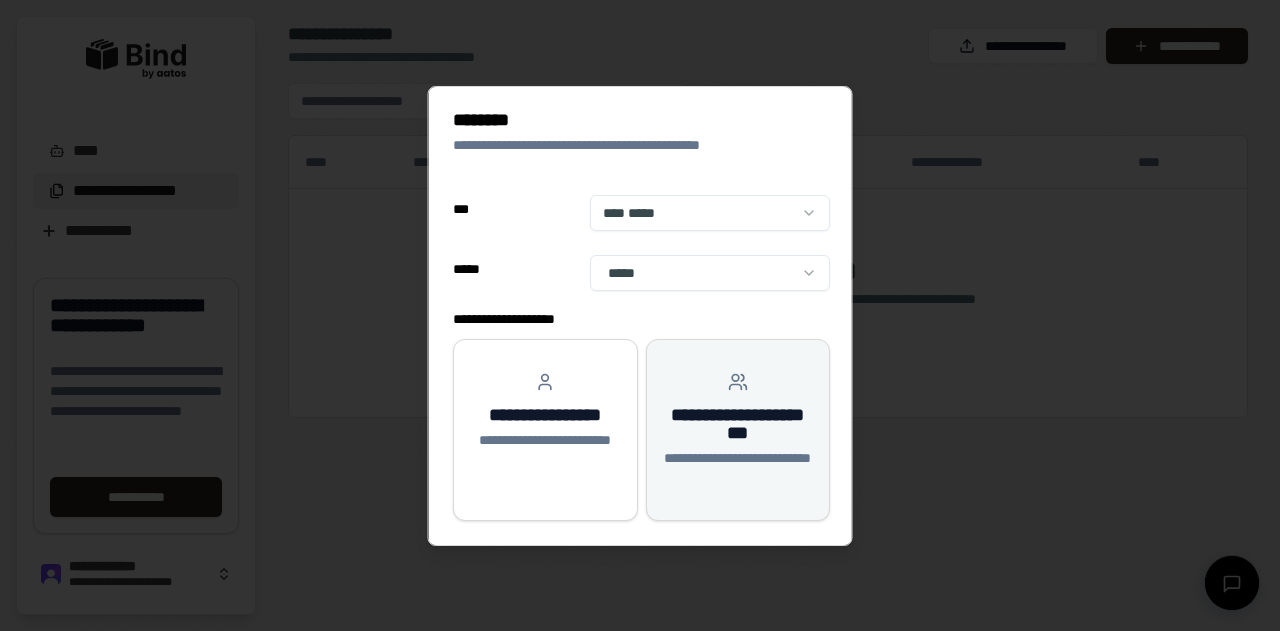 click on "**********" at bounding box center (737, 424) 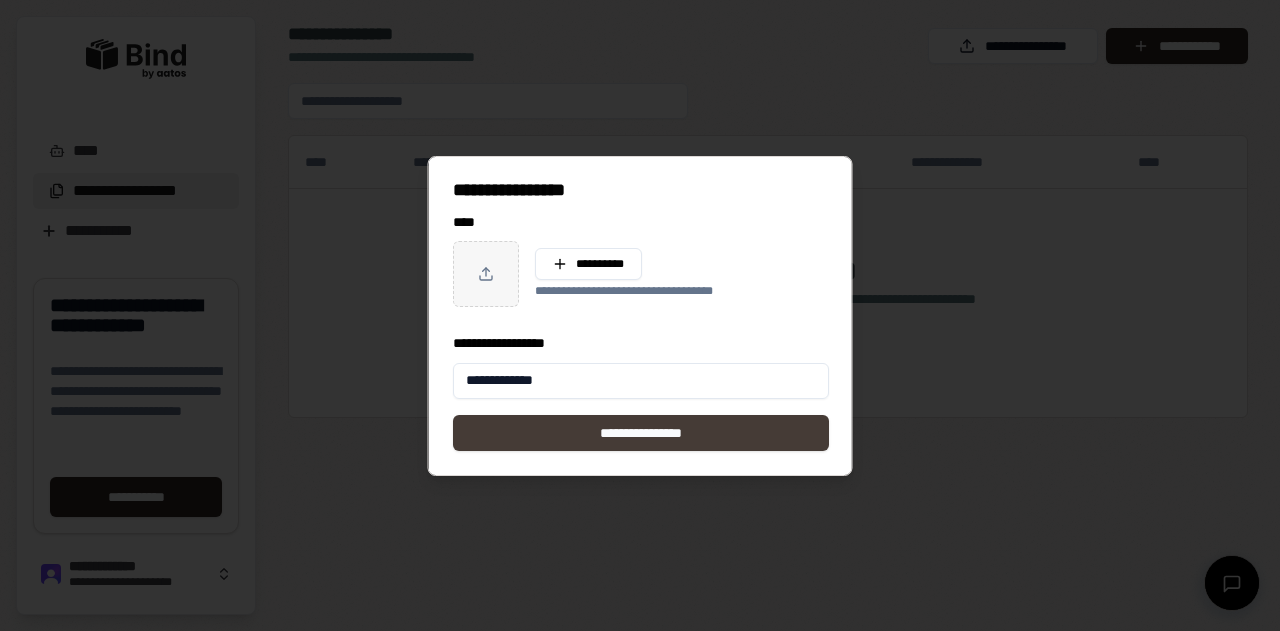 type on "**********" 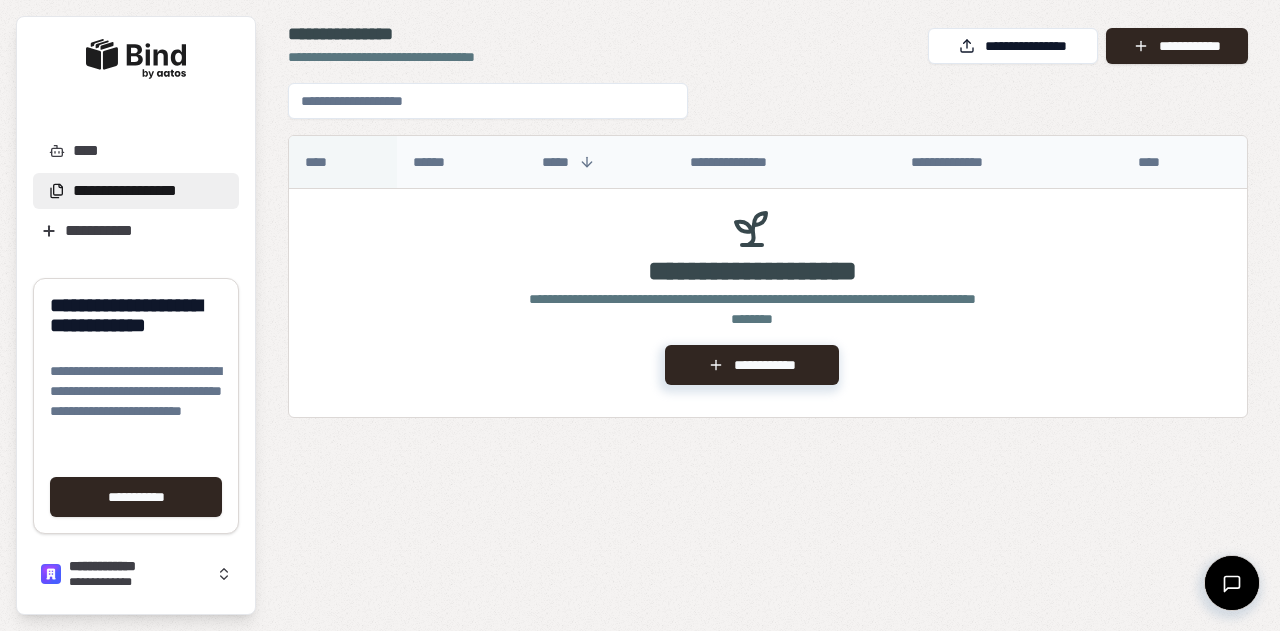 scroll, scrollTop: 0, scrollLeft: 0, axis: both 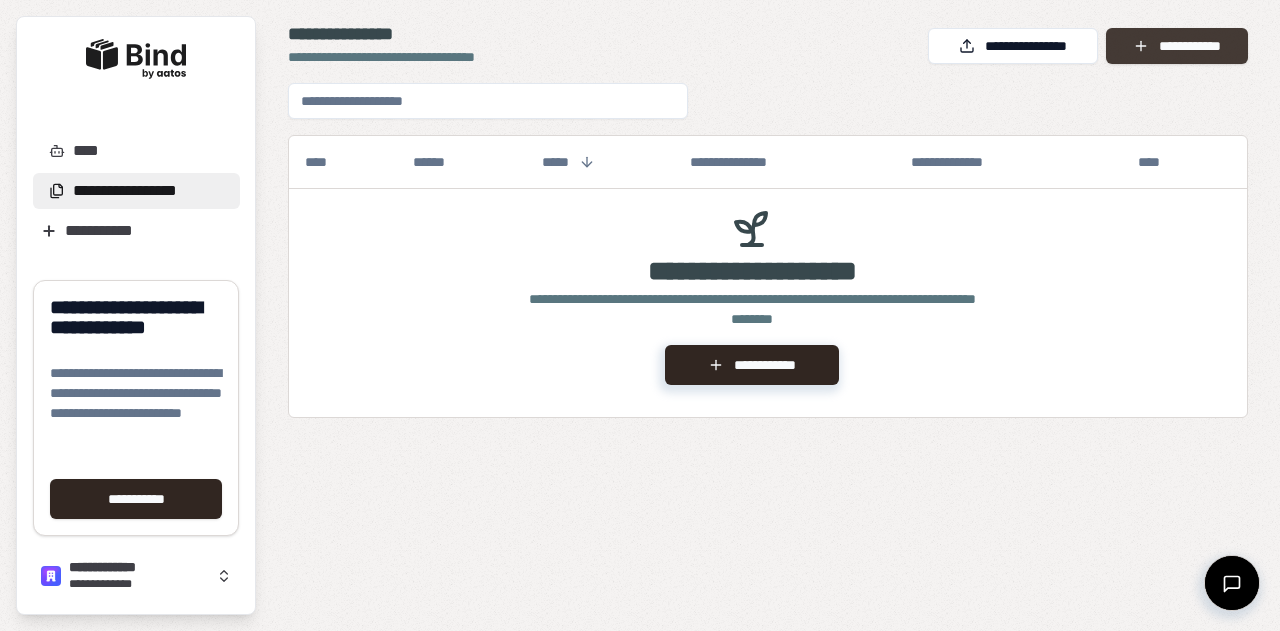 click on "**********" at bounding box center (1177, 46) 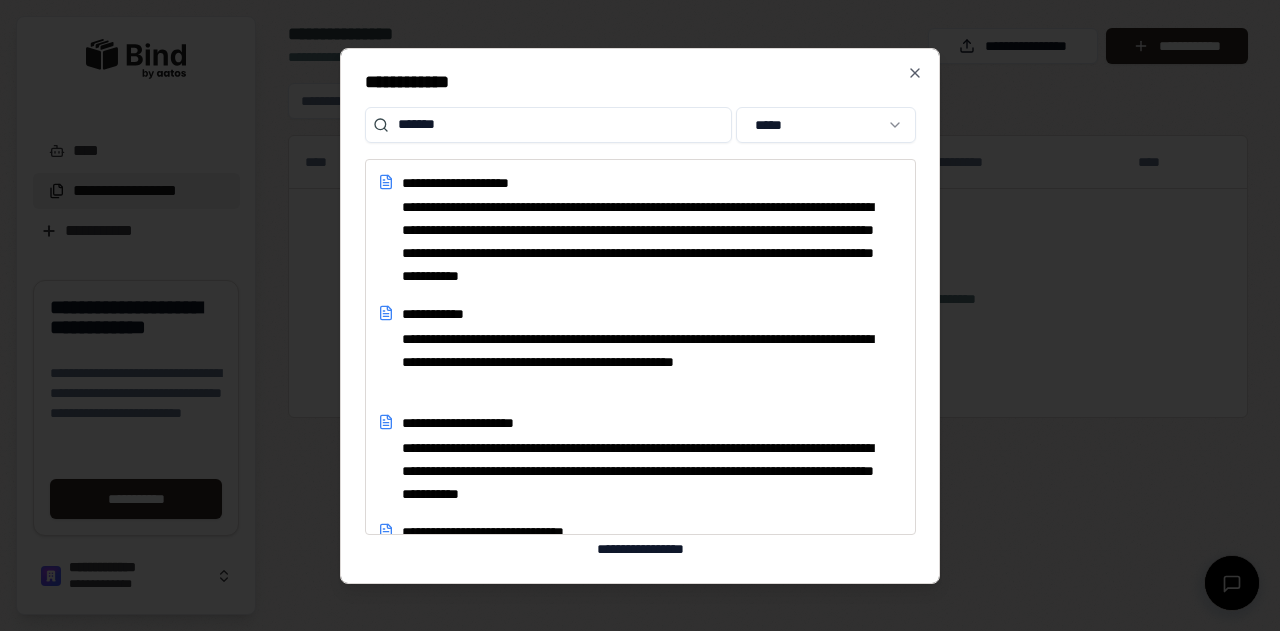 type on "*******" 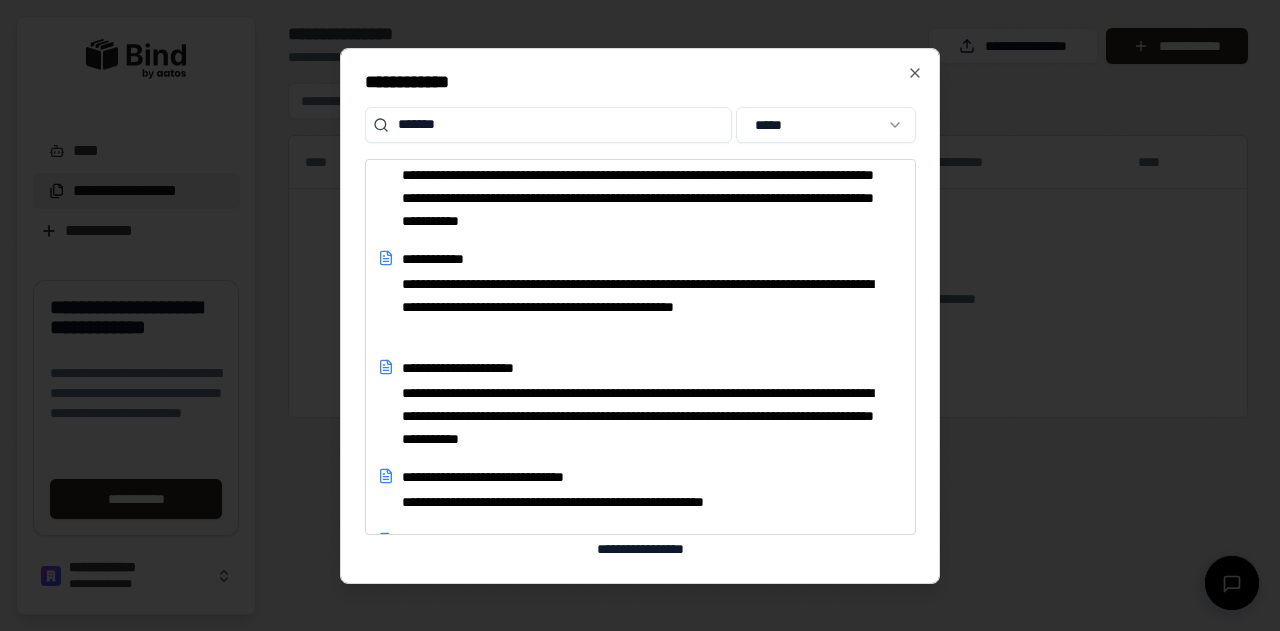 scroll, scrollTop: 0, scrollLeft: 0, axis: both 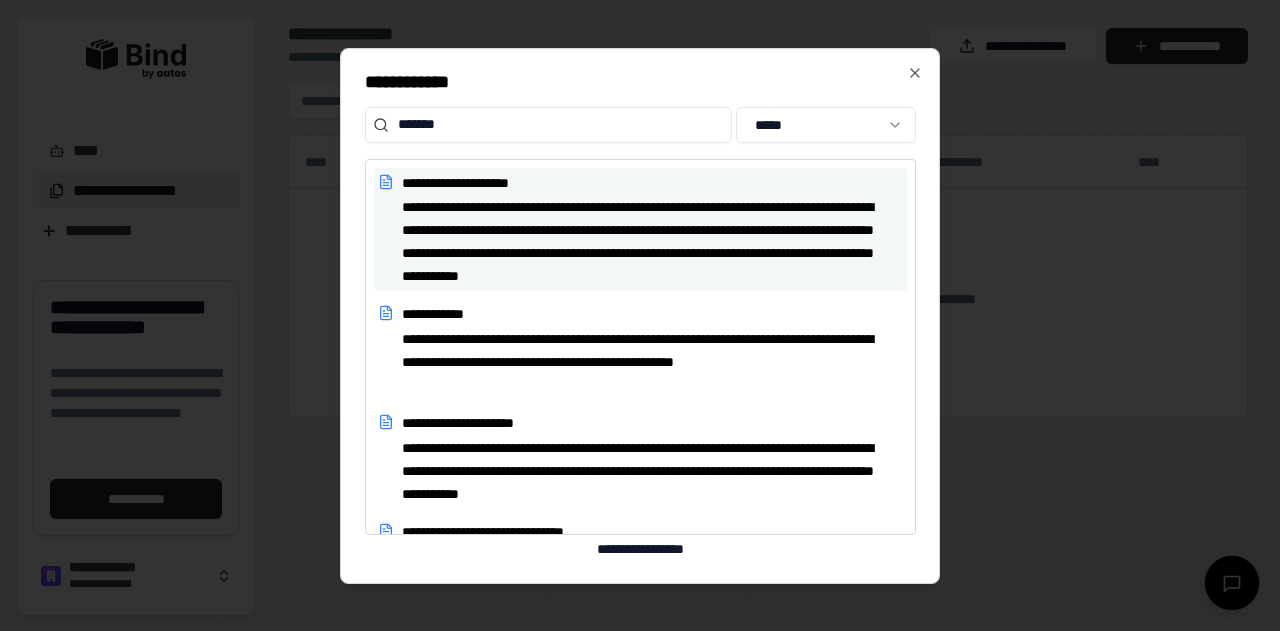 click on "**********" at bounding box center (645, 241) 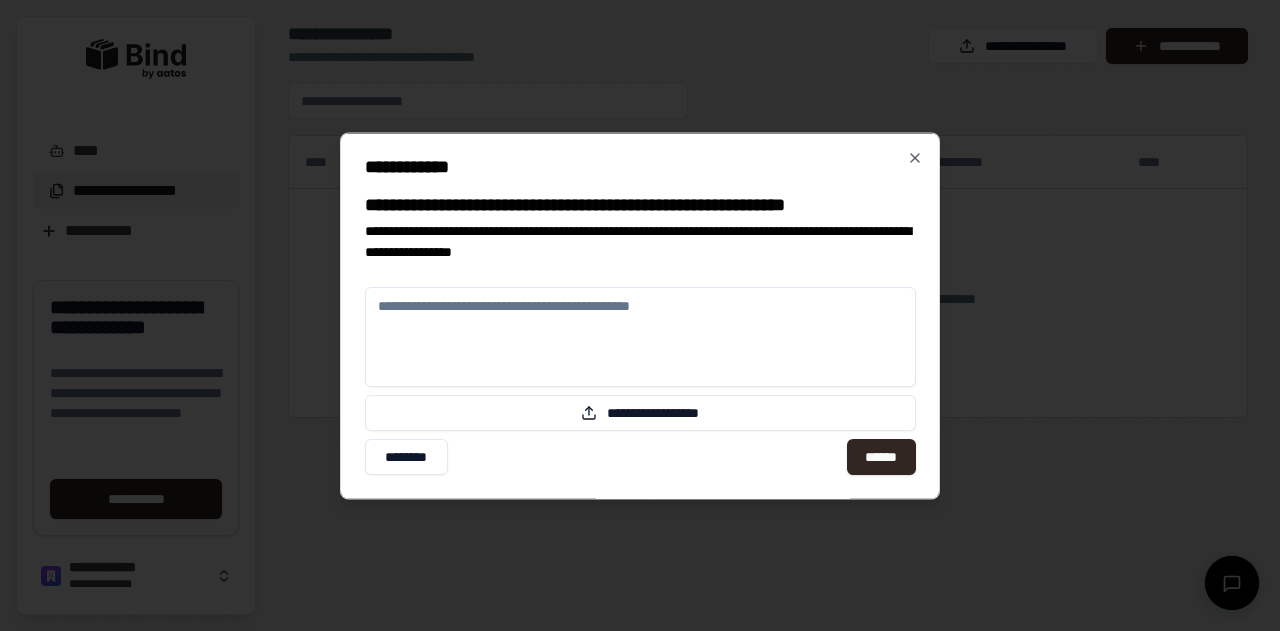 click at bounding box center [640, 336] 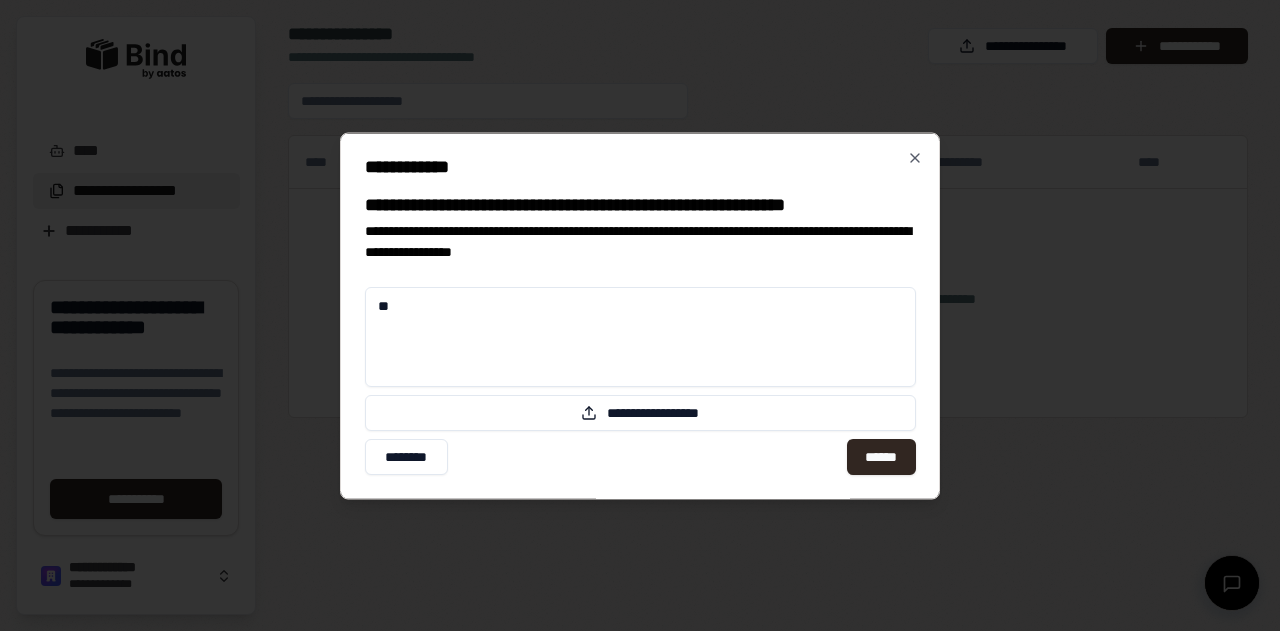type on "*" 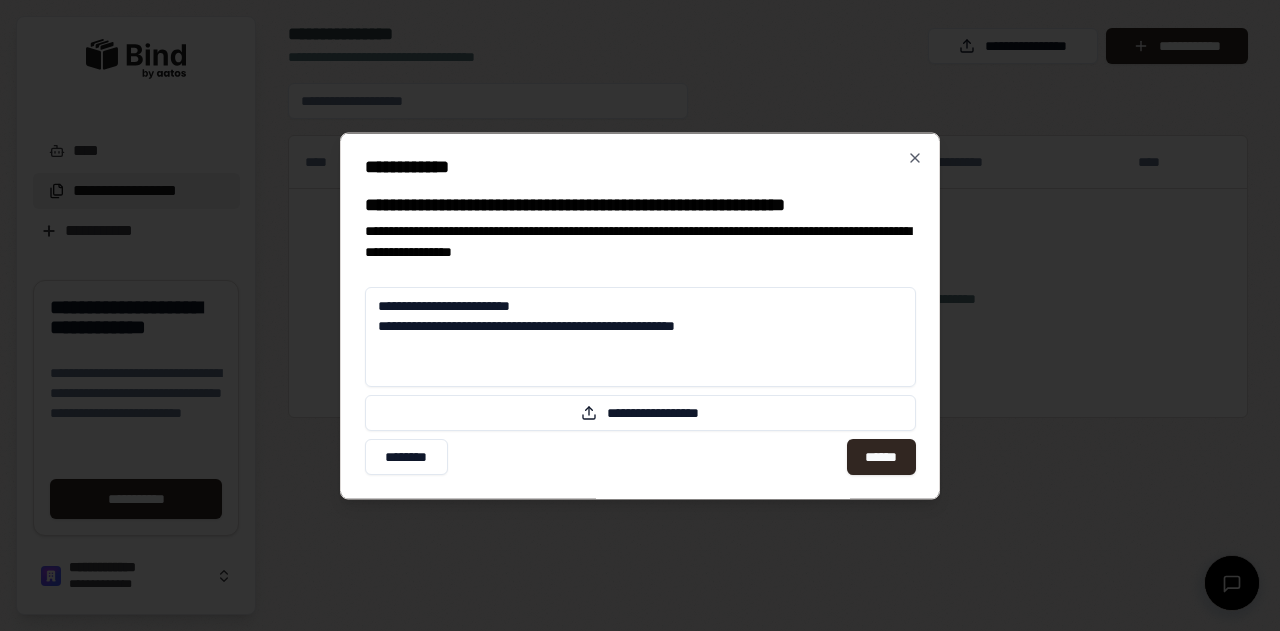 click on "**********" at bounding box center [640, 336] 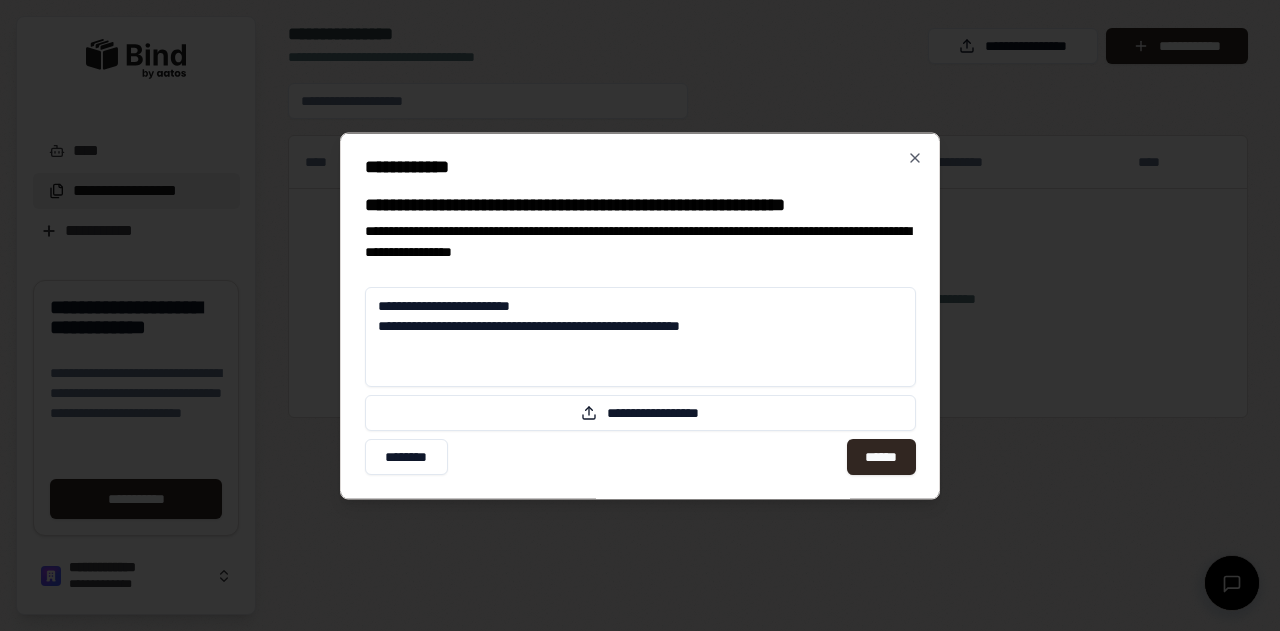 click on "**********" at bounding box center [640, 336] 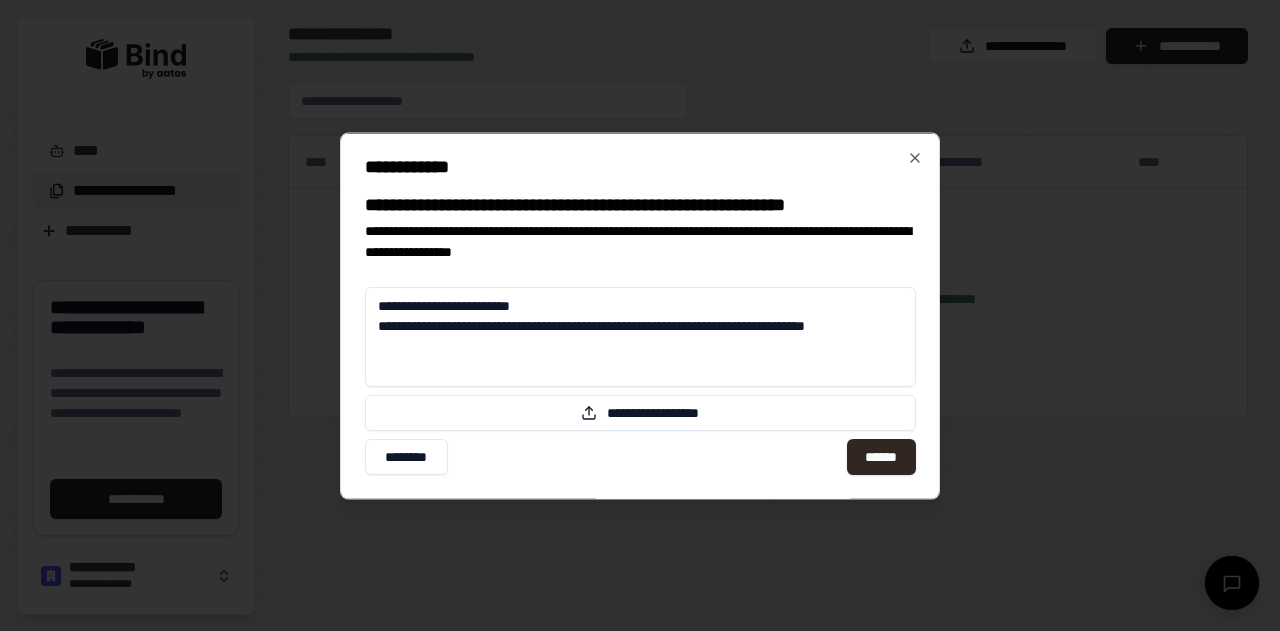 click on "**********" at bounding box center [640, 336] 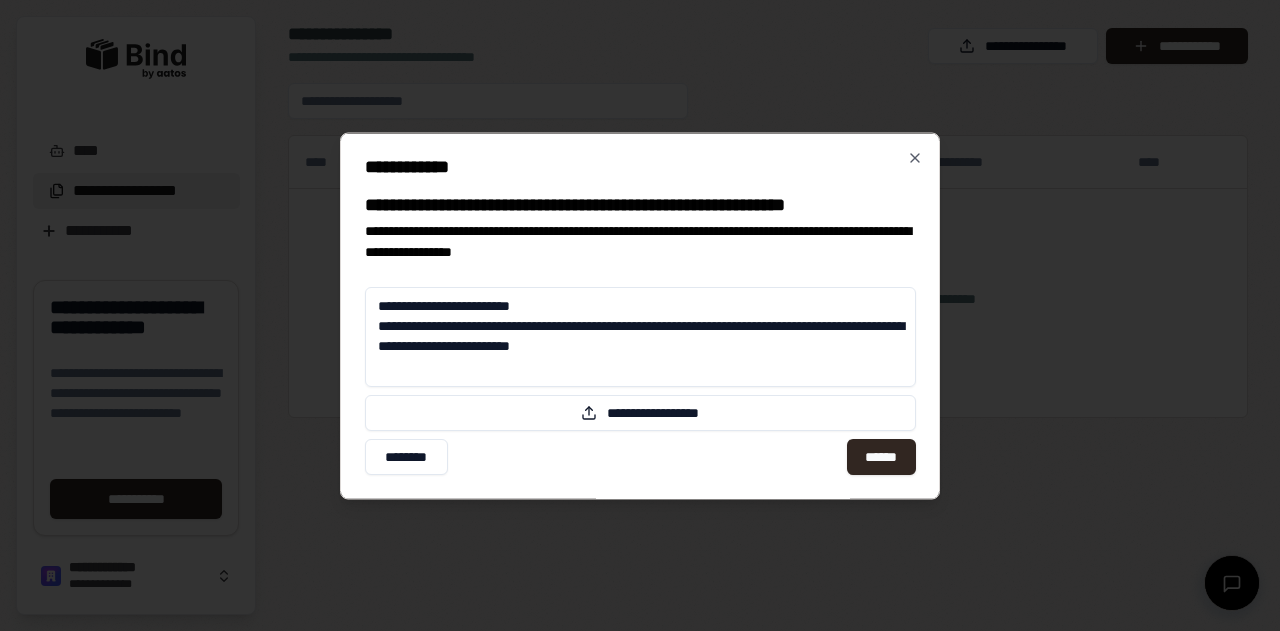 click on "**********" at bounding box center (640, 336) 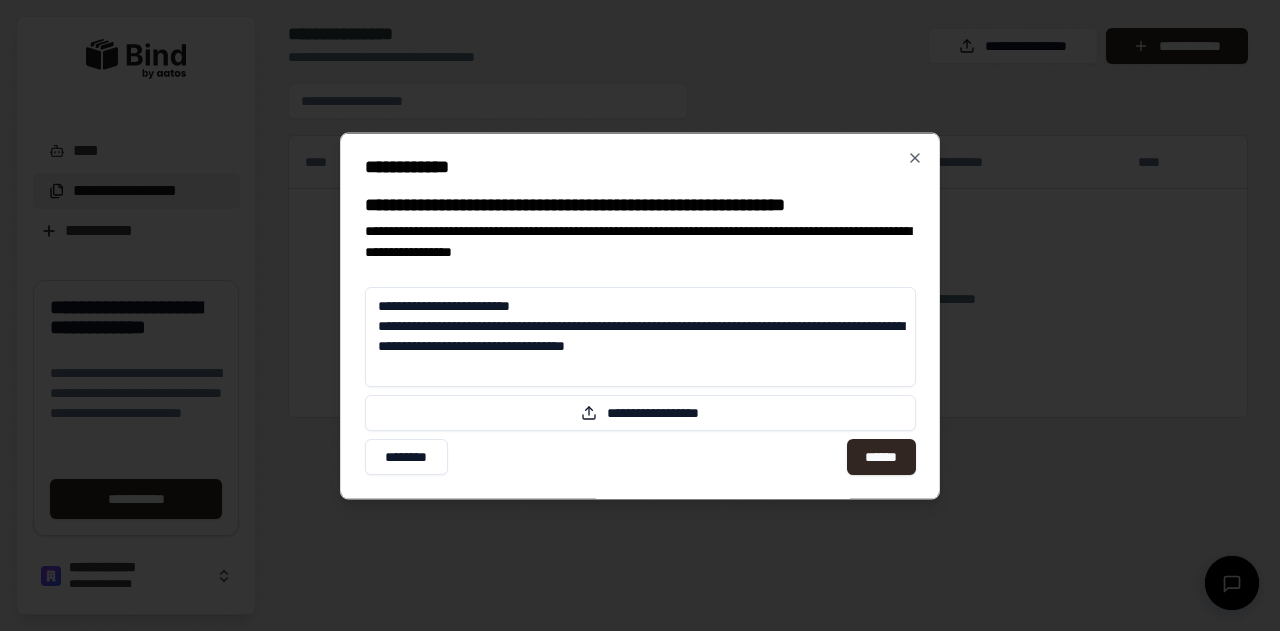 click on "**********" at bounding box center (640, 336) 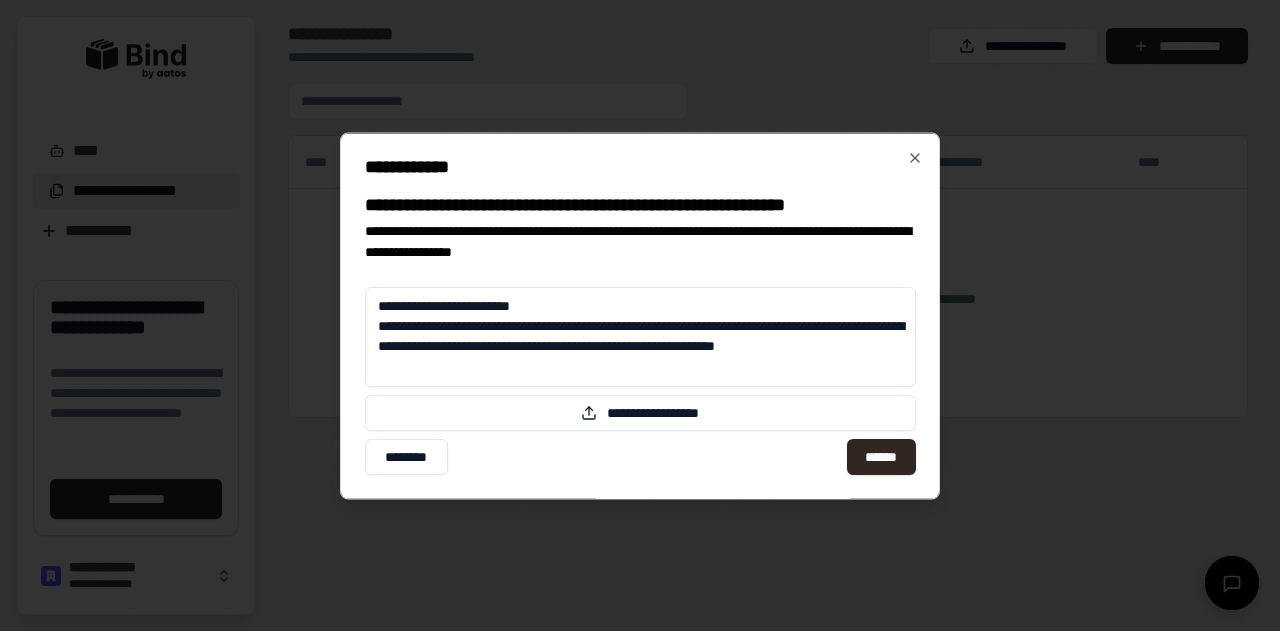 click on "**********" at bounding box center [640, 336] 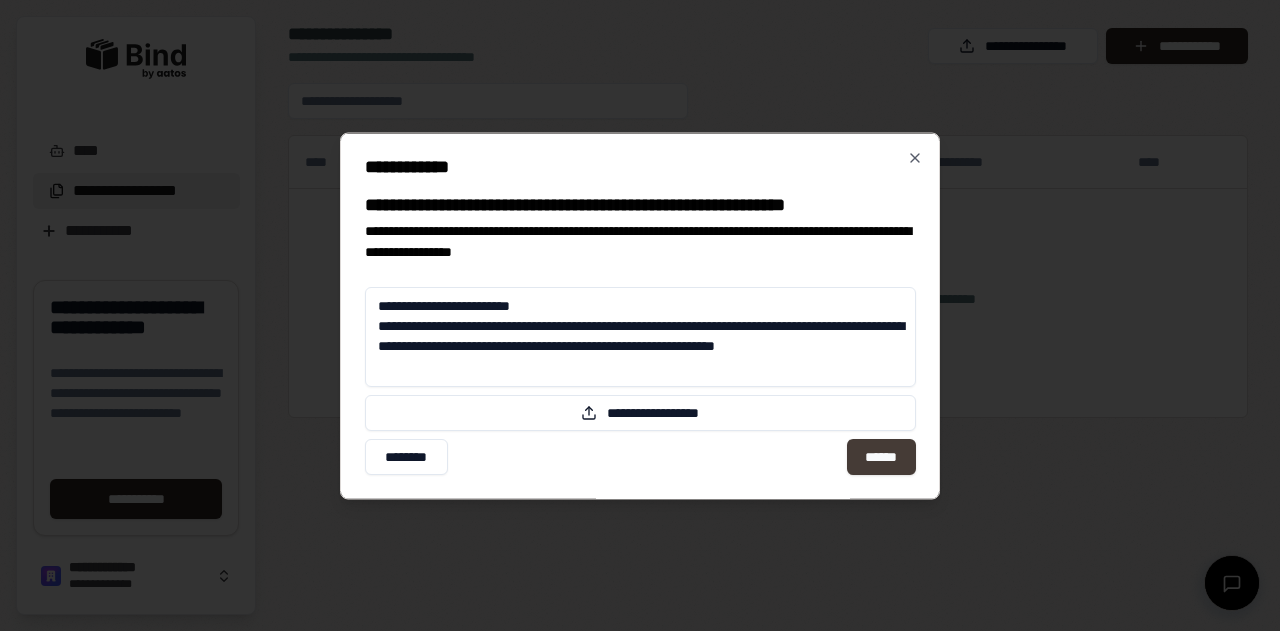 type on "**********" 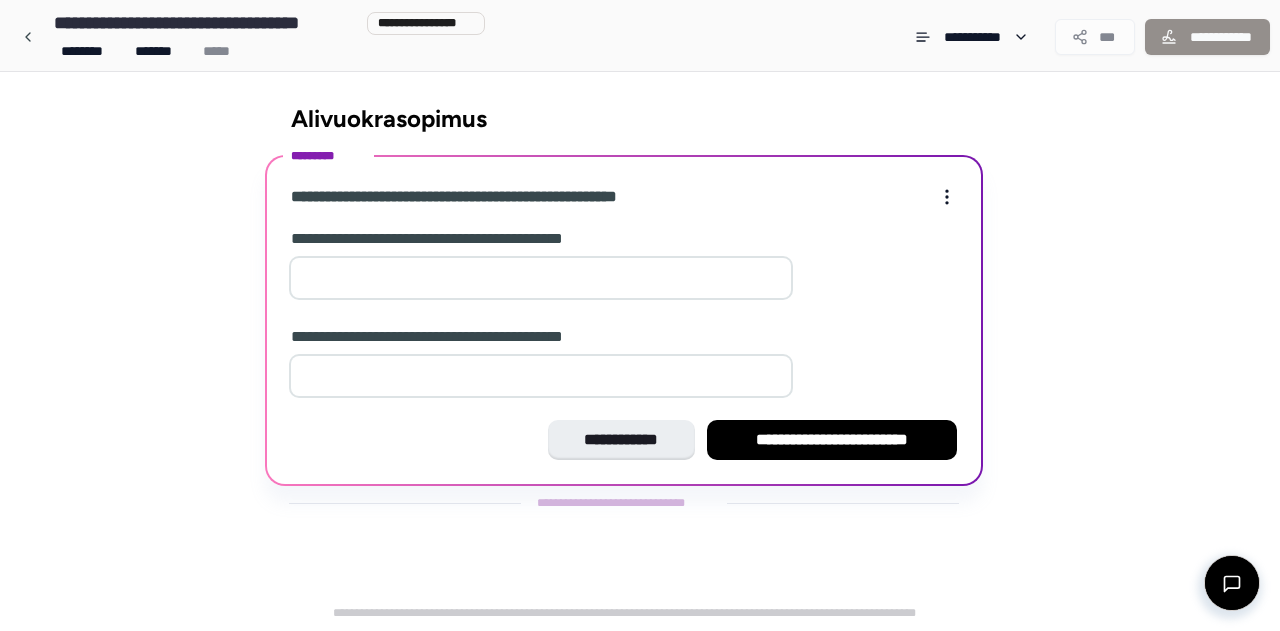 click at bounding box center (541, 278) 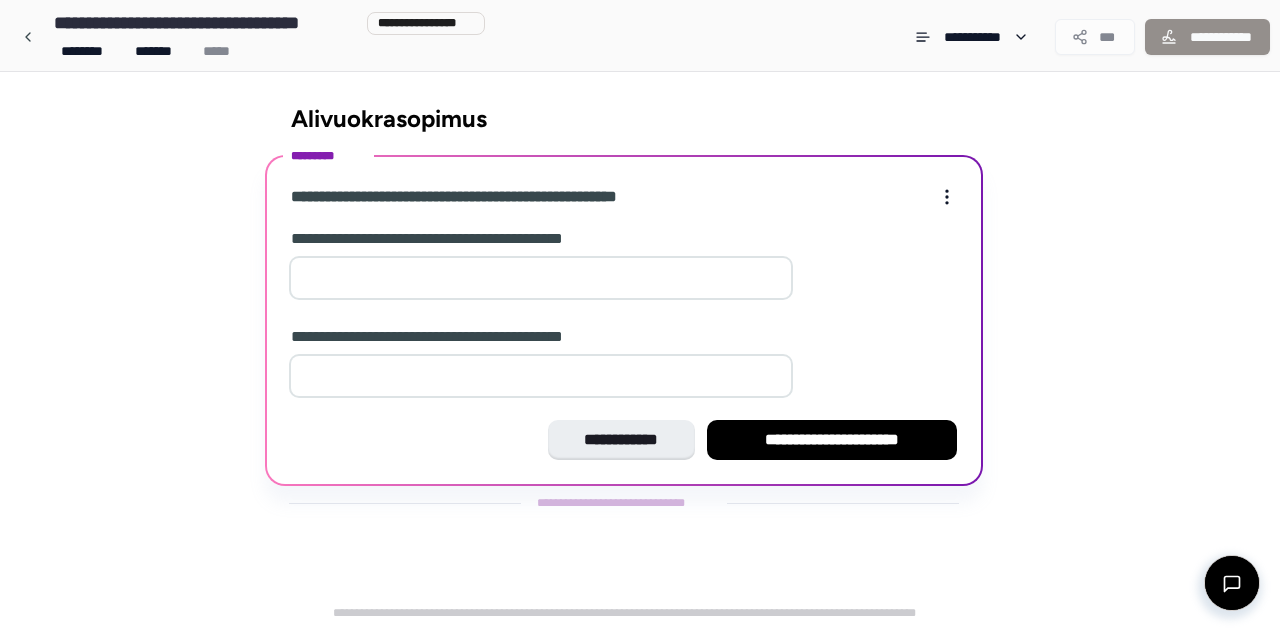 click on "**" at bounding box center [541, 278] 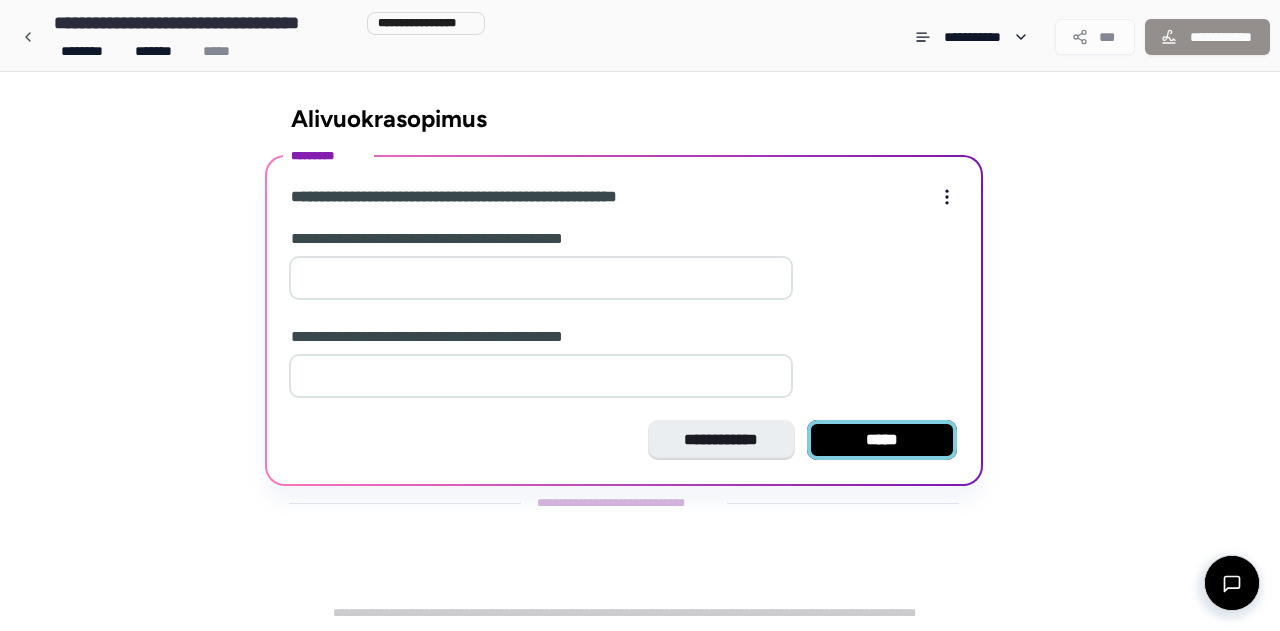 type on "*" 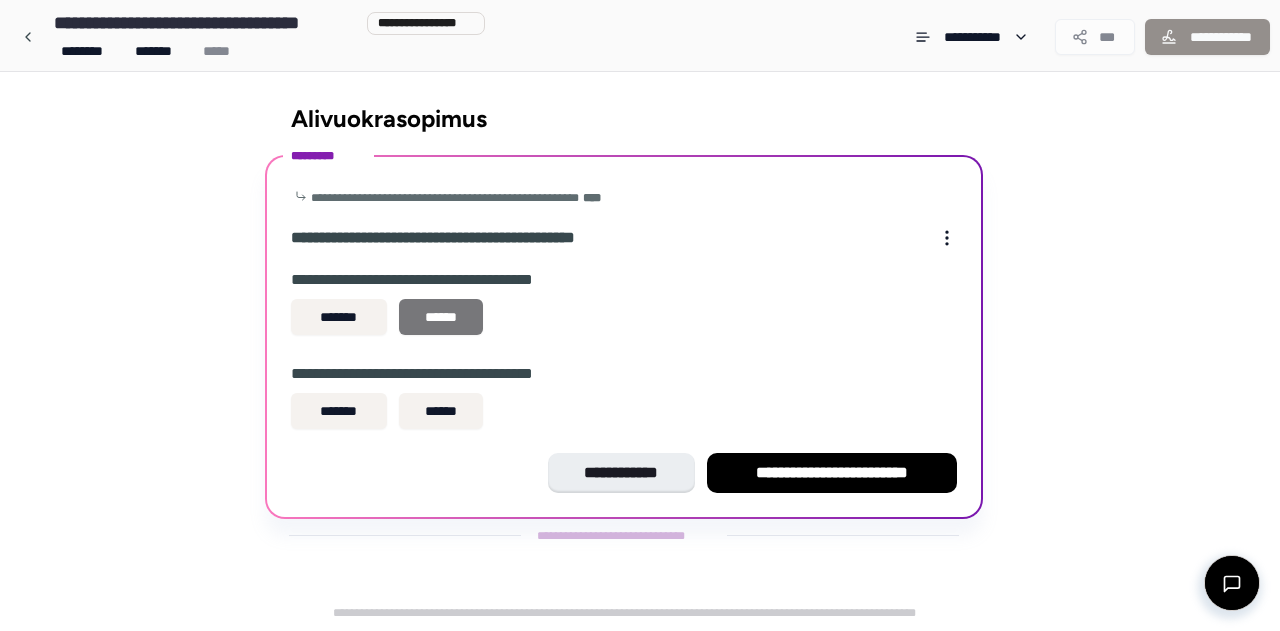 click on "******" at bounding box center [441, 317] 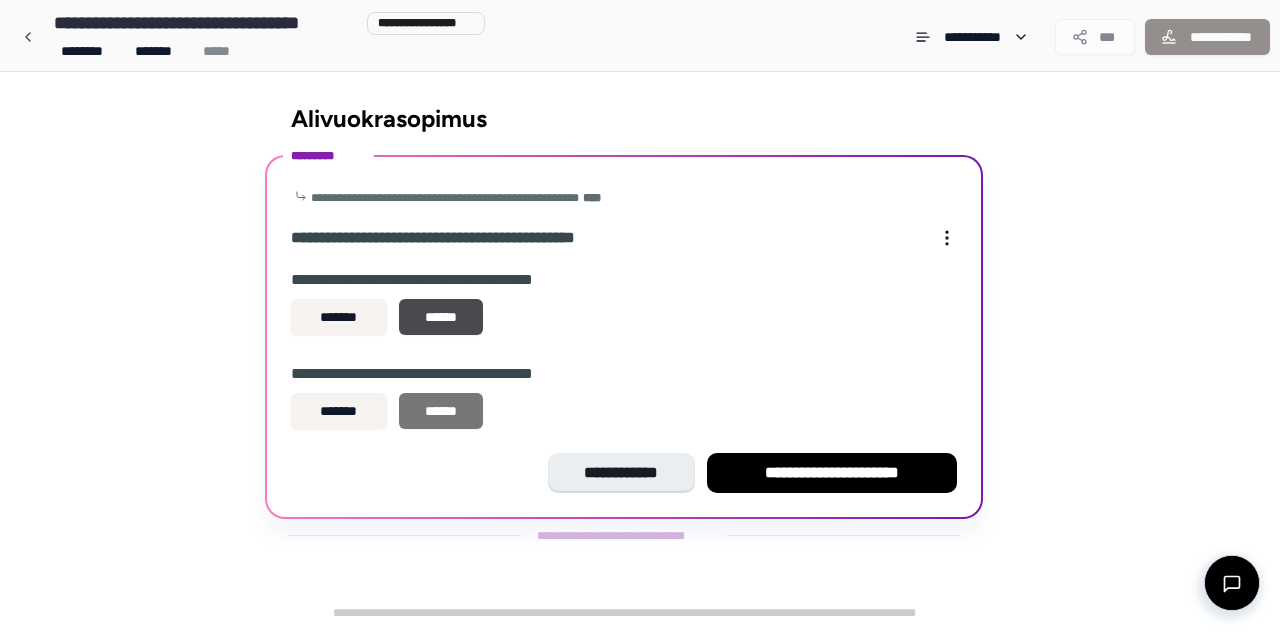 click on "******" at bounding box center [441, 411] 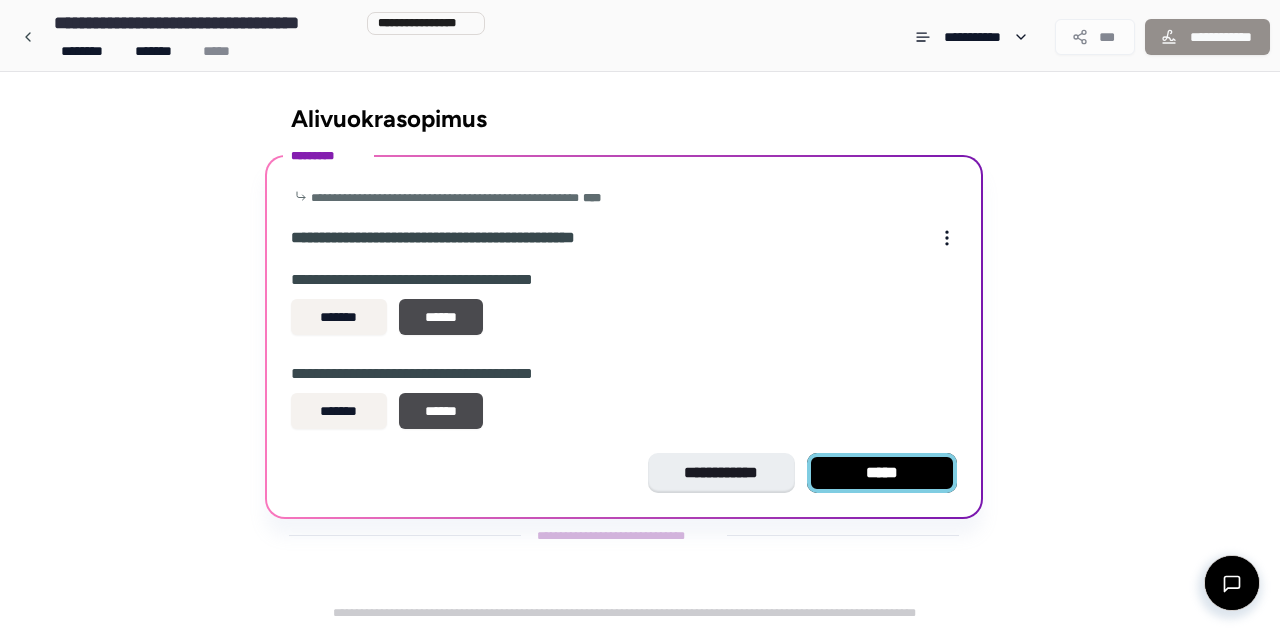 click on "*****" at bounding box center [882, 473] 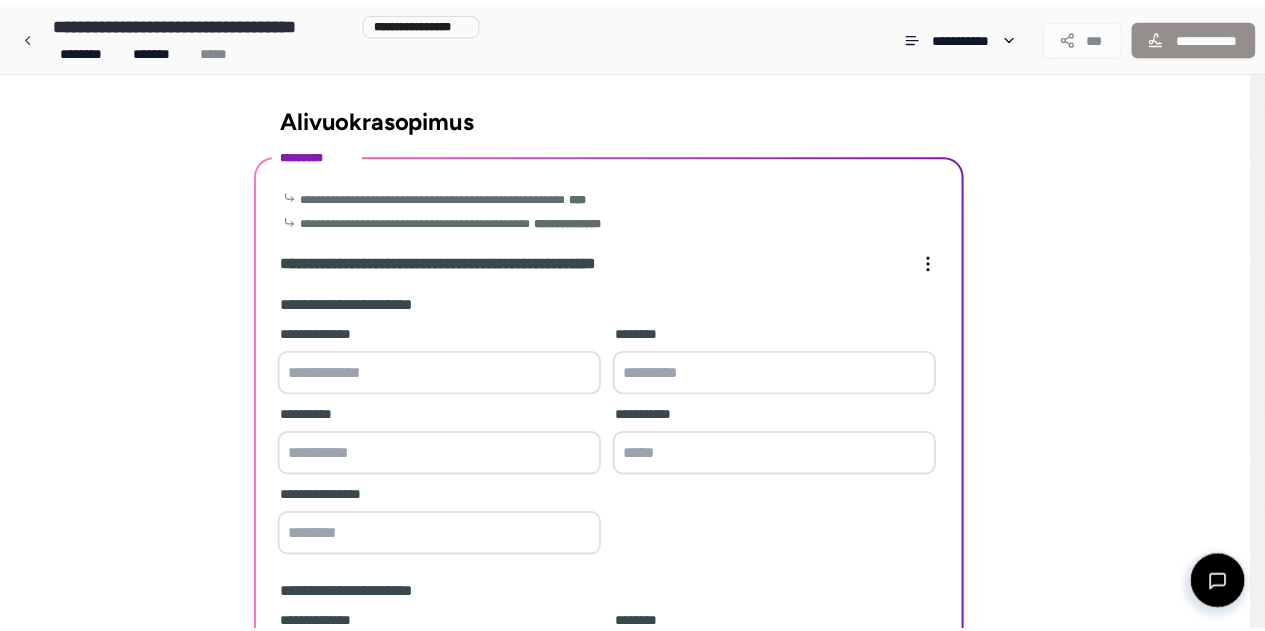 scroll, scrollTop: 380, scrollLeft: 0, axis: vertical 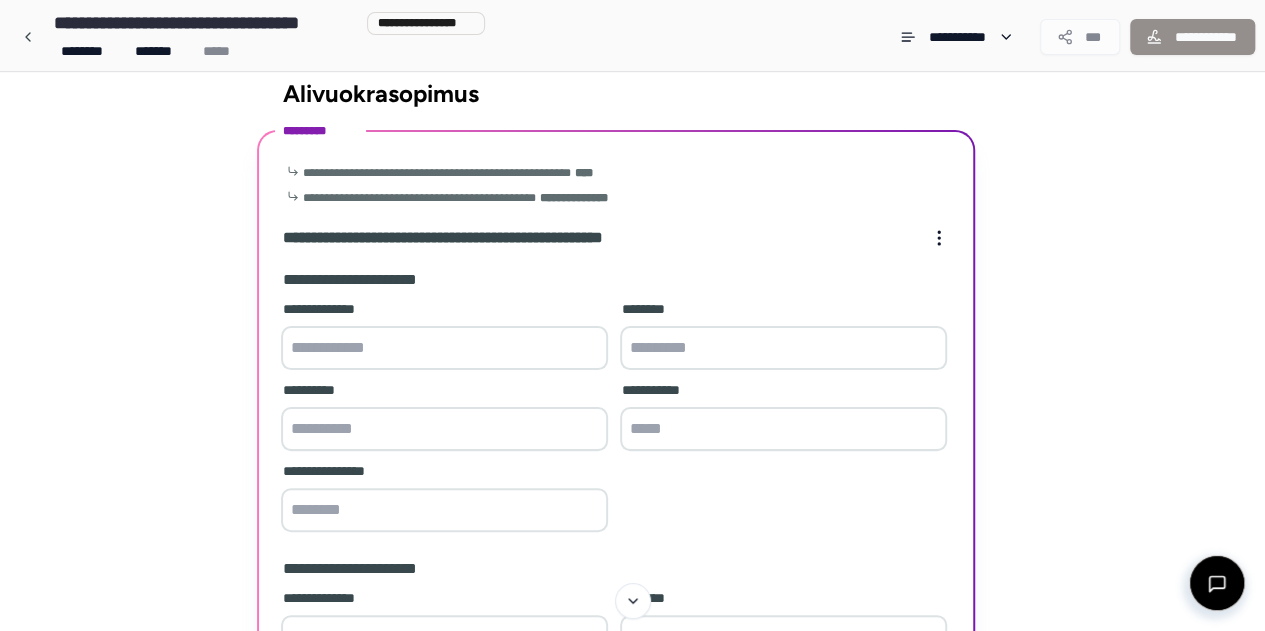 click at bounding box center [444, 348] 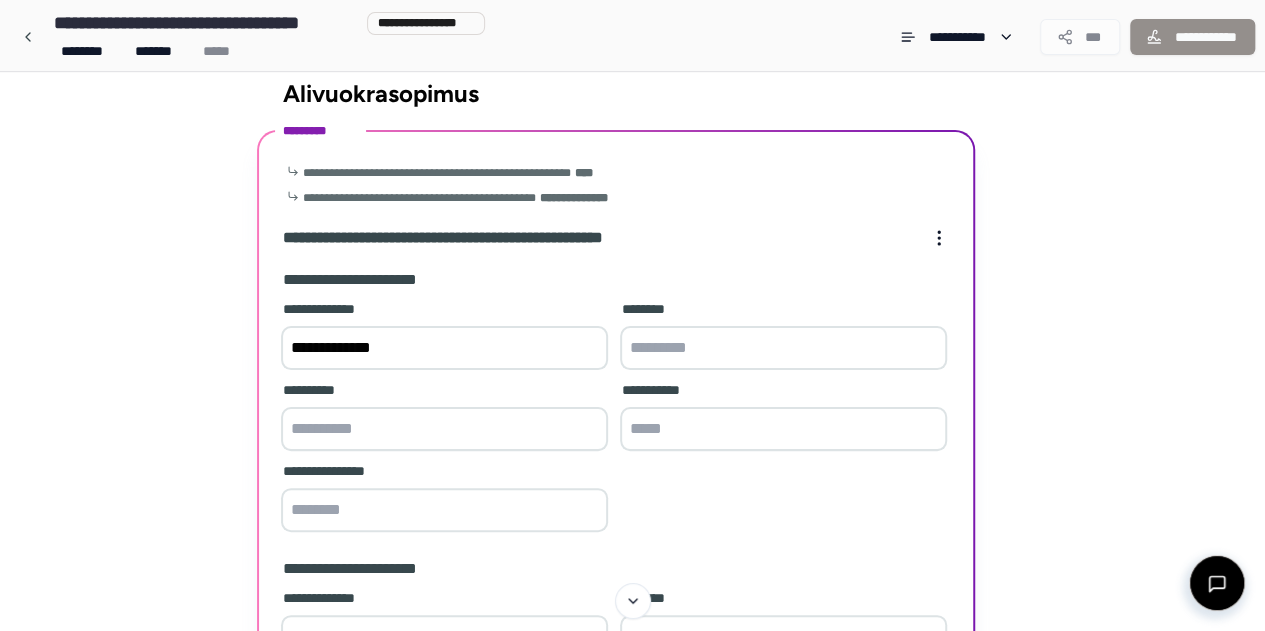 type on "**********" 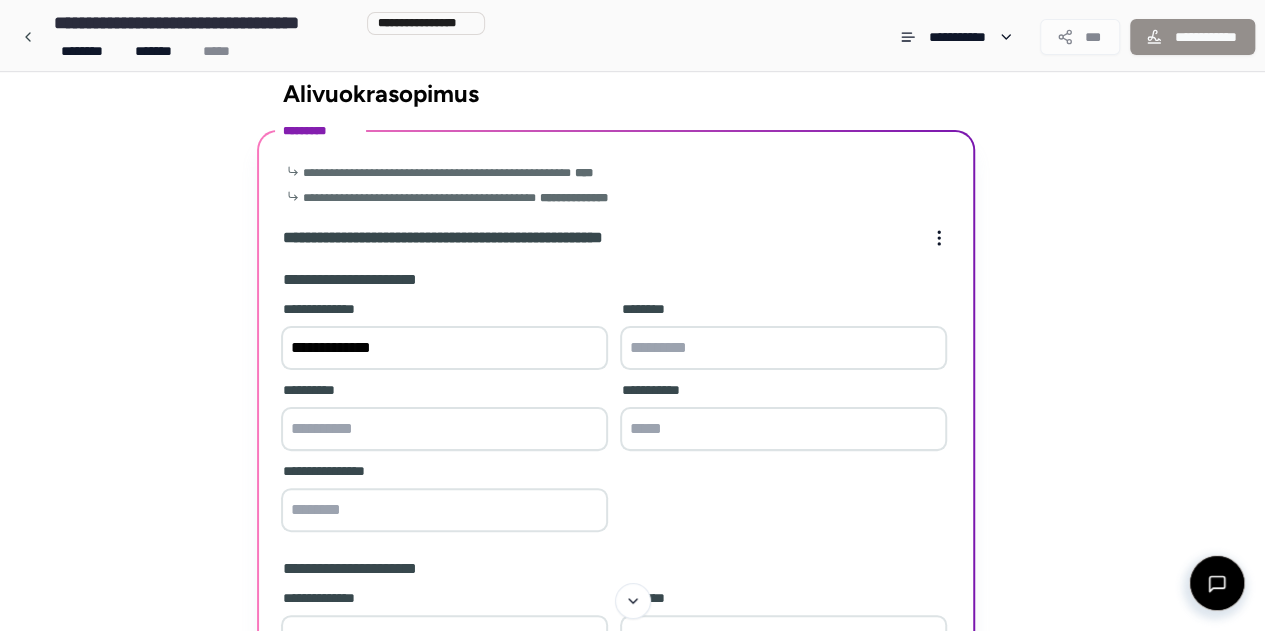 click at bounding box center [444, 429] 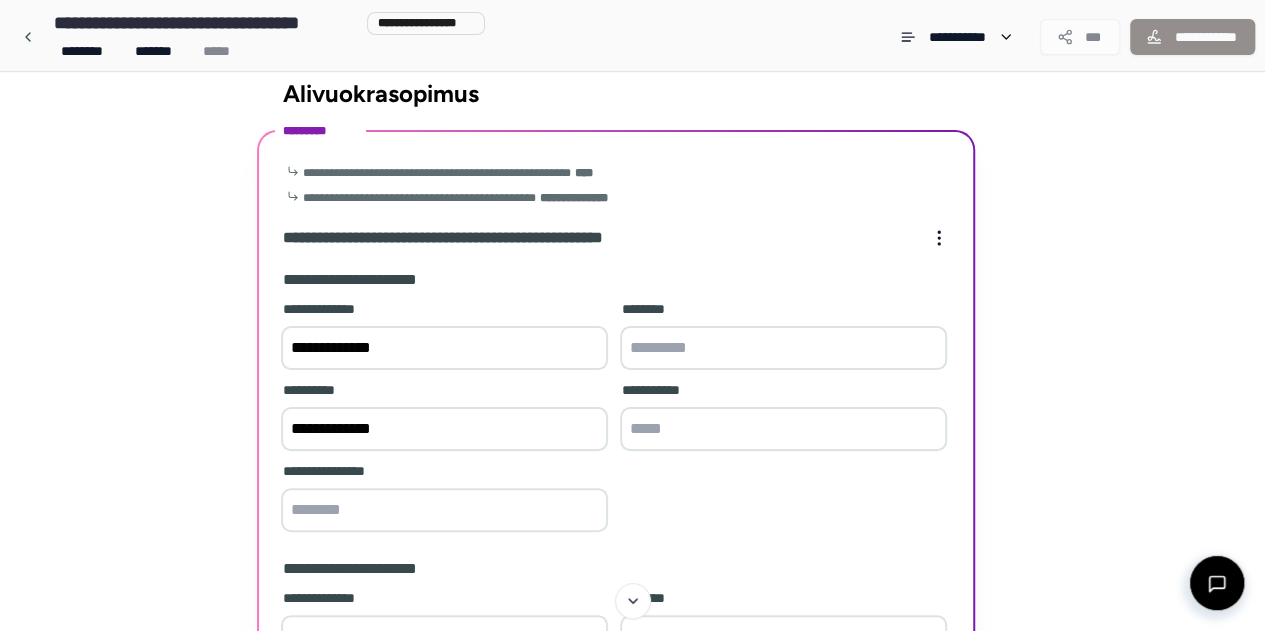 type on "**********" 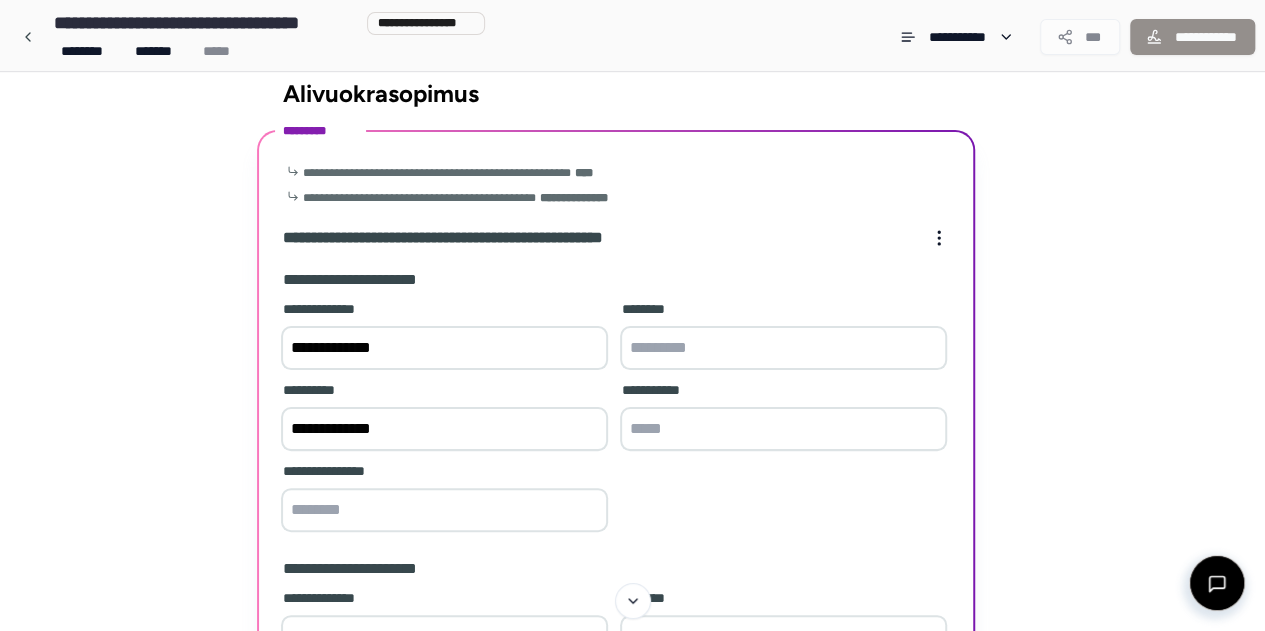 click at bounding box center (783, 429) 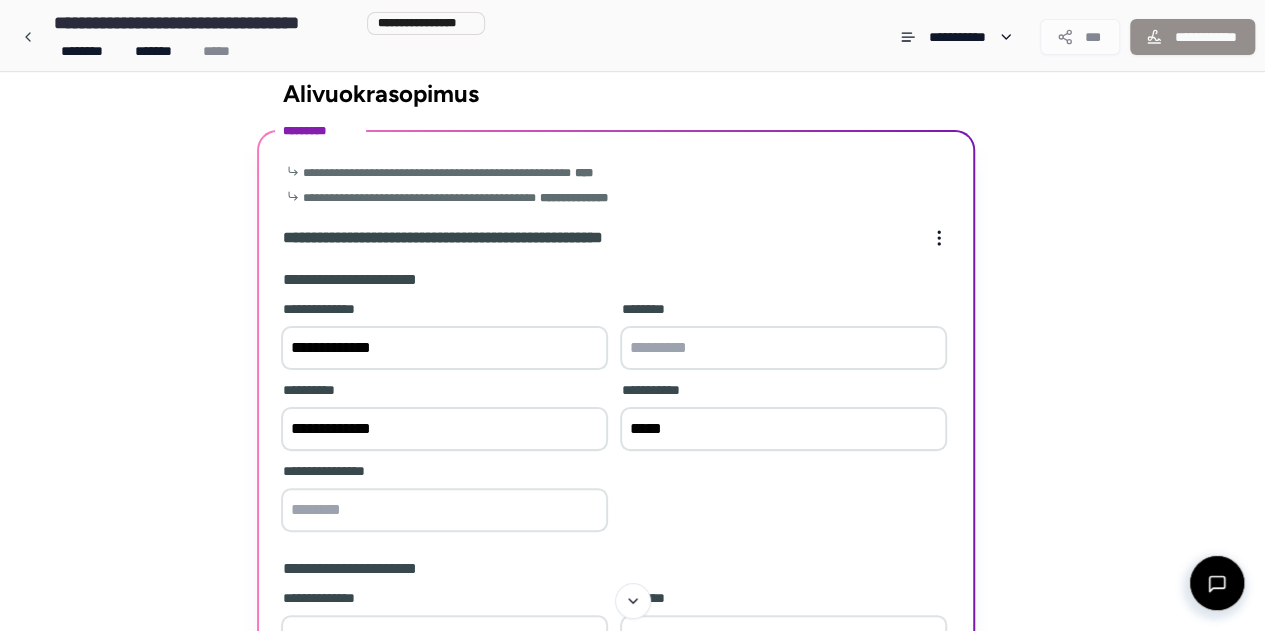 type on "*****" 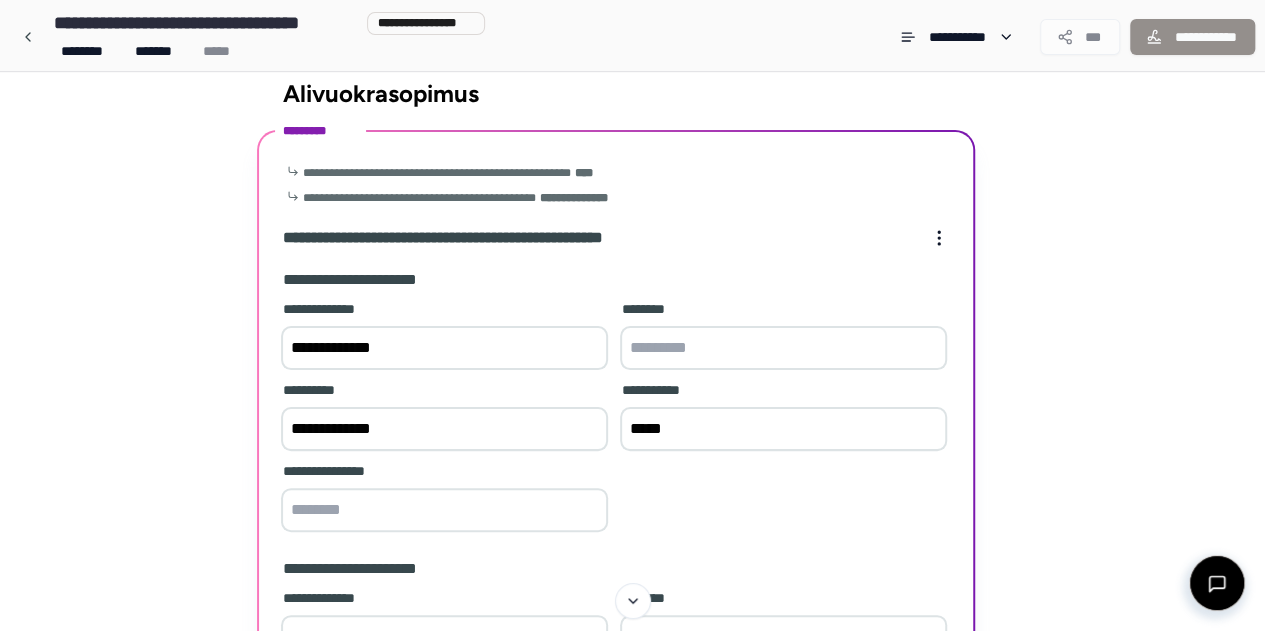 click at bounding box center (444, 510) 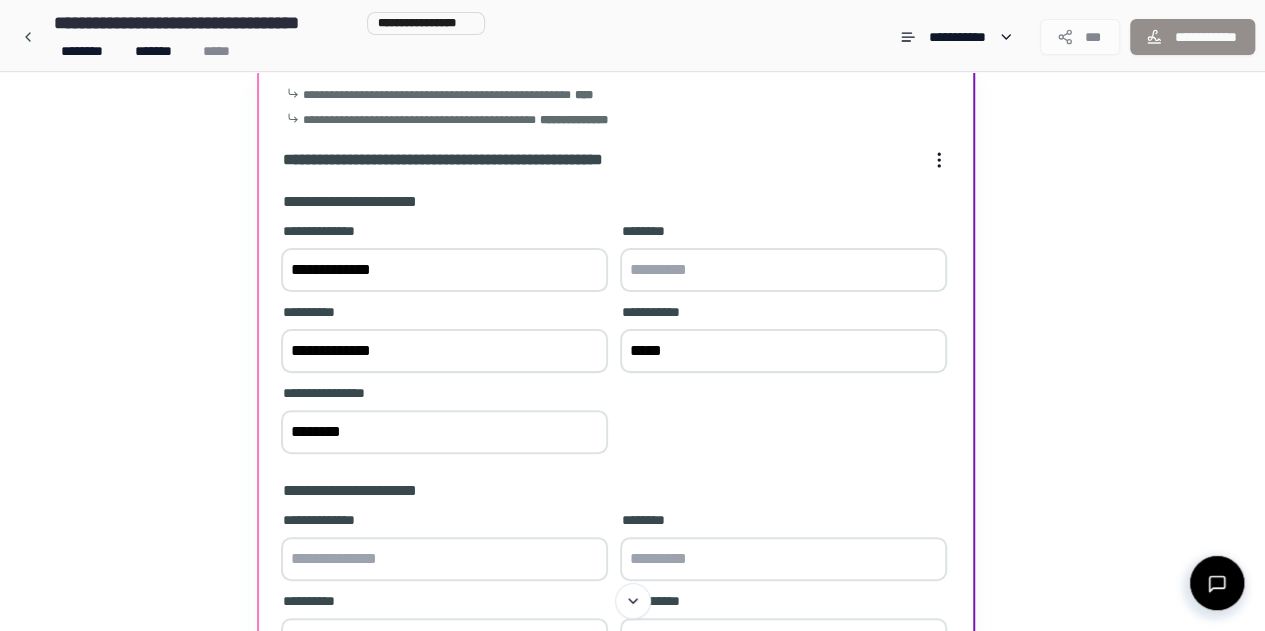 scroll, scrollTop: 104, scrollLeft: 0, axis: vertical 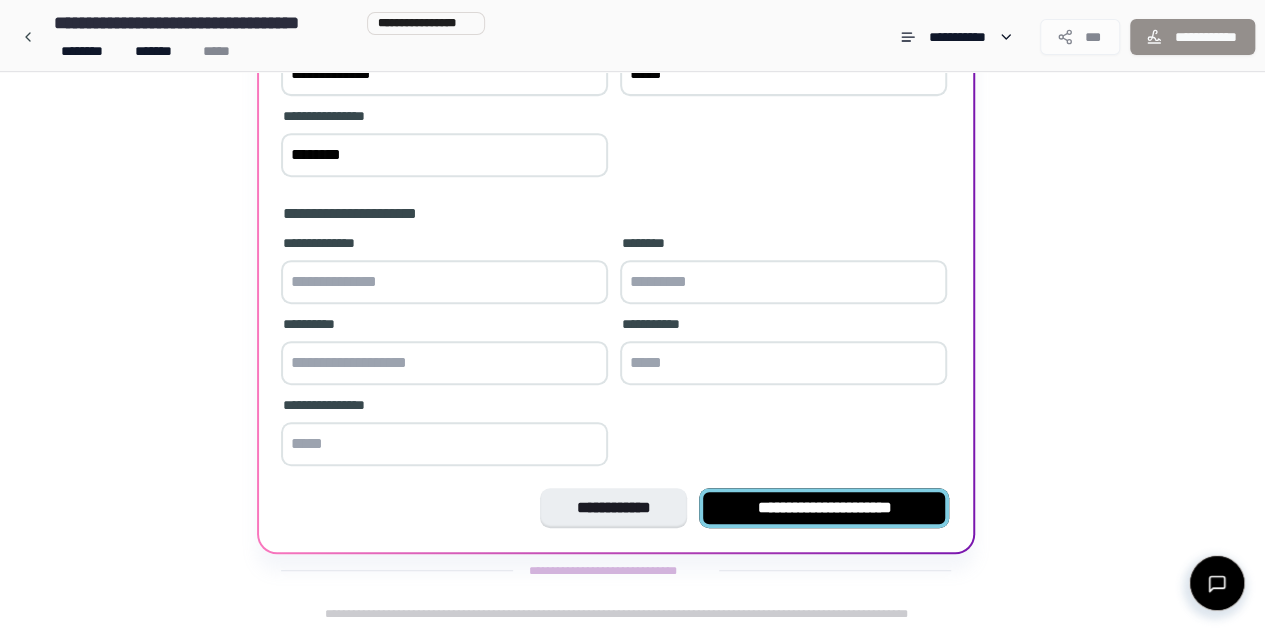 type on "********" 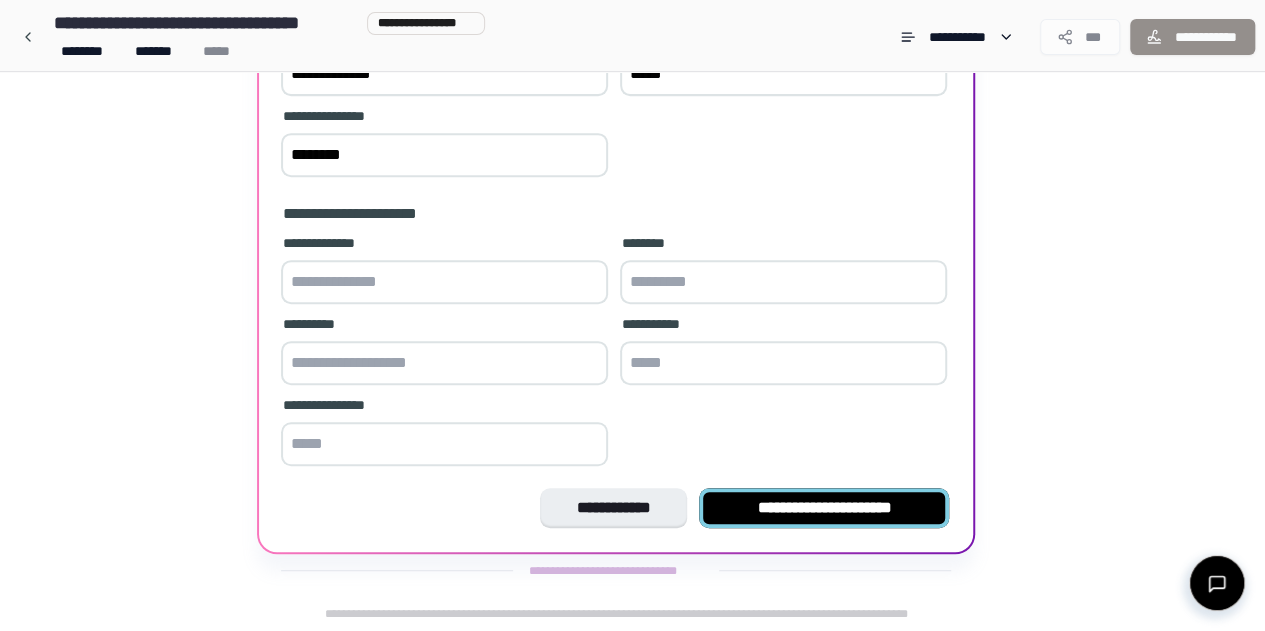 click on "**********" at bounding box center (824, 508) 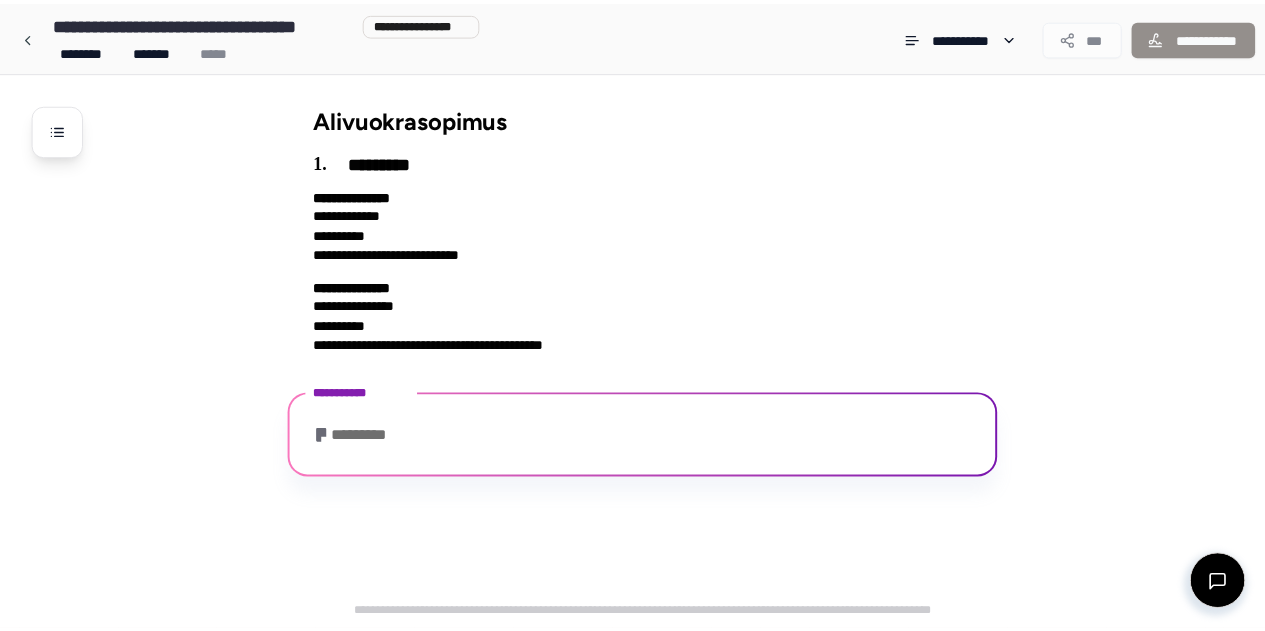 scroll, scrollTop: 310, scrollLeft: 0, axis: vertical 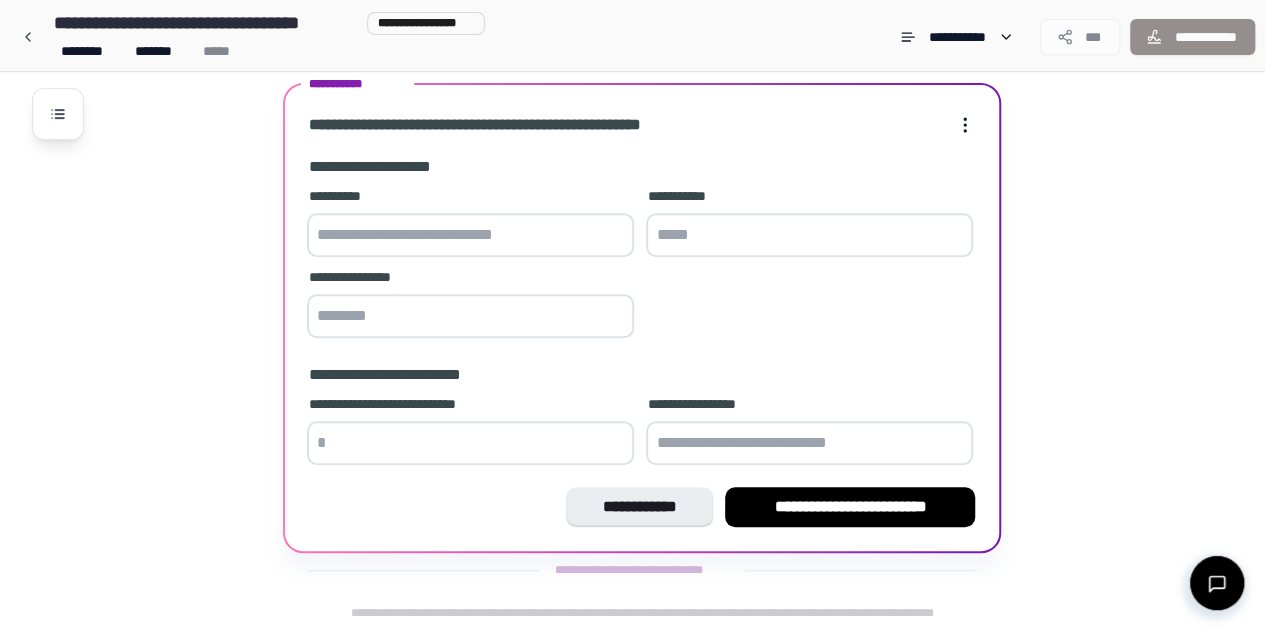 click at bounding box center [470, 235] 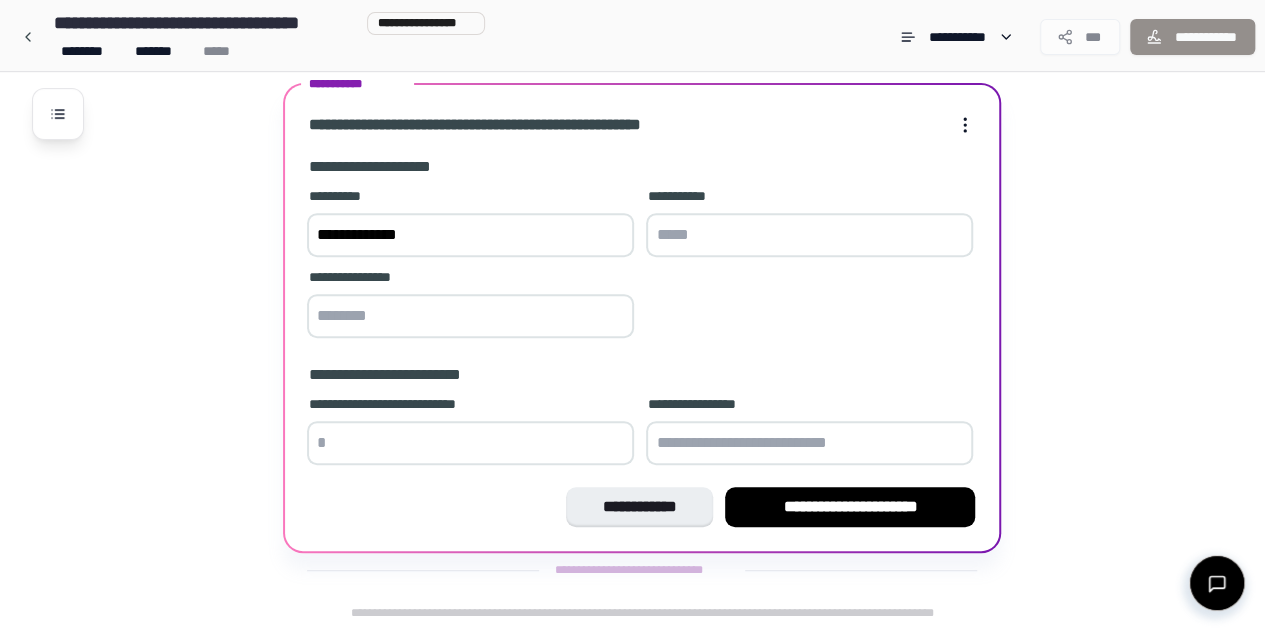 type on "**********" 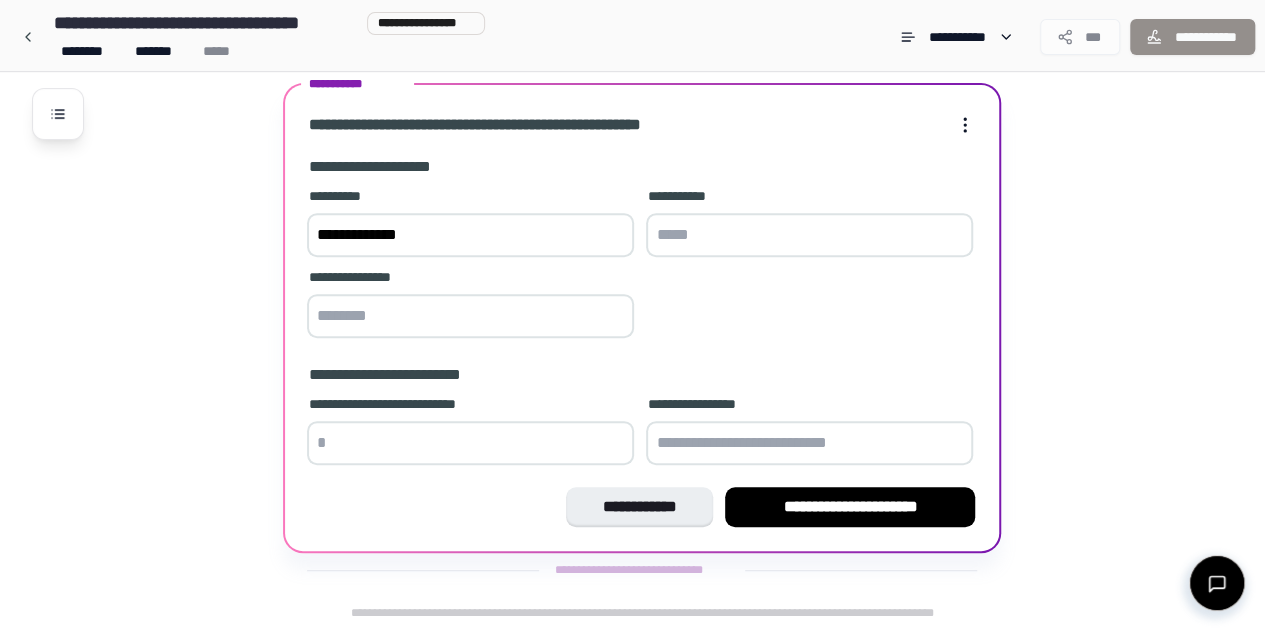click at bounding box center (809, 235) 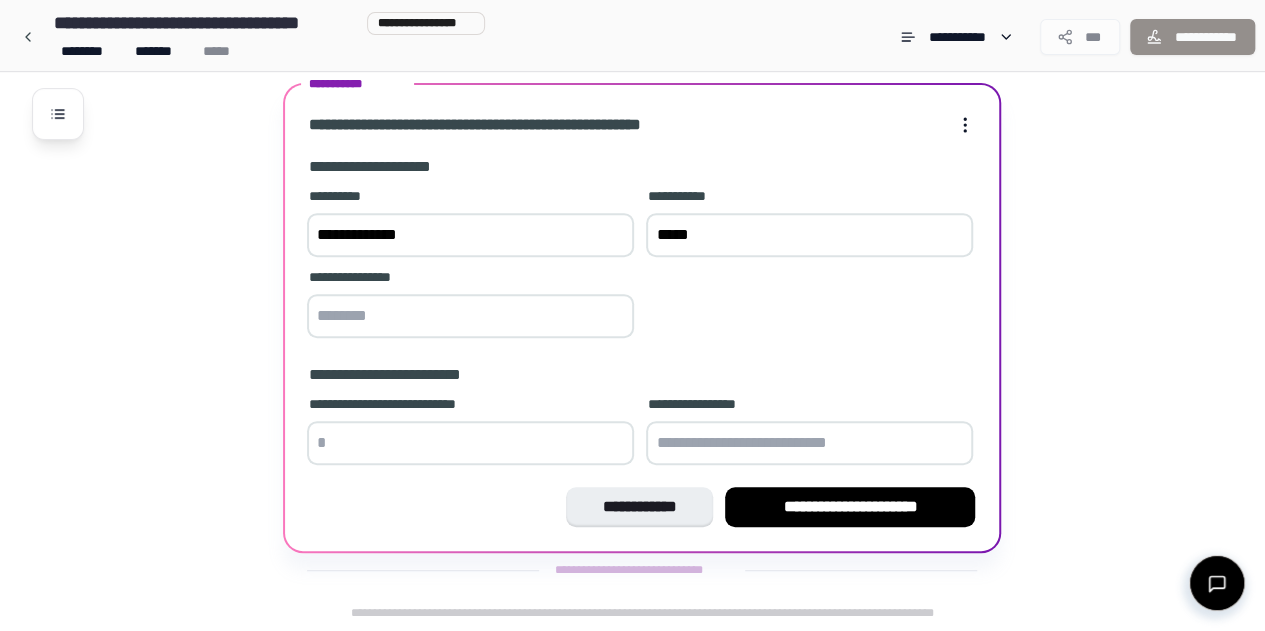 type on "*****" 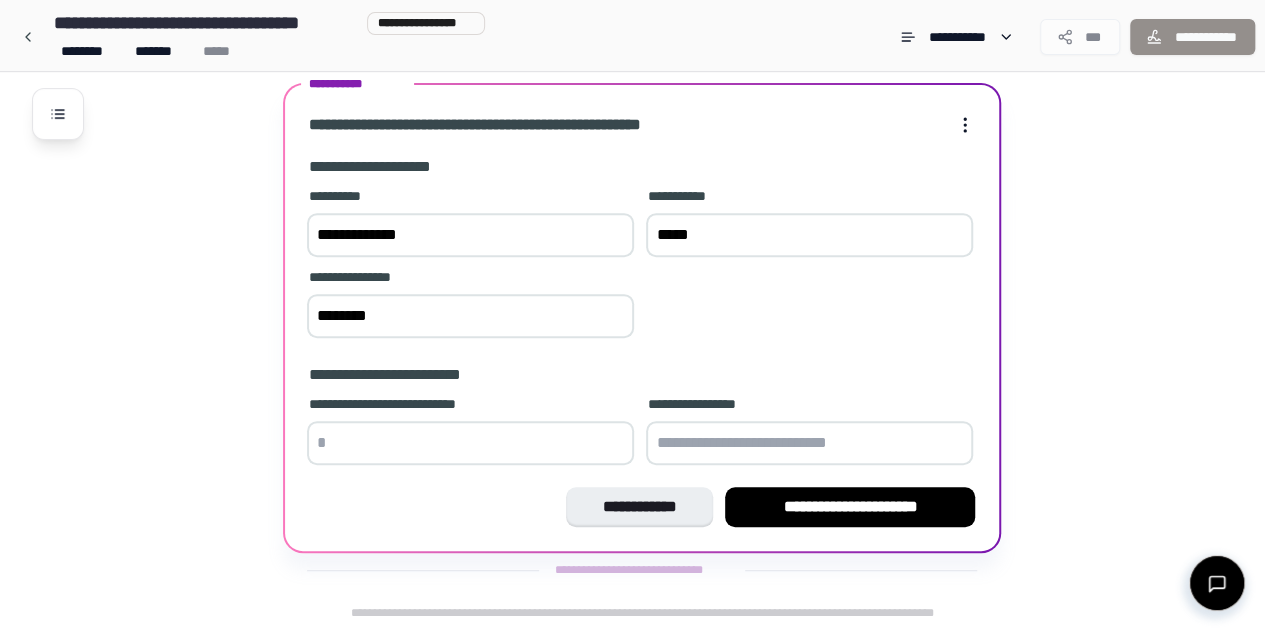 type on "********" 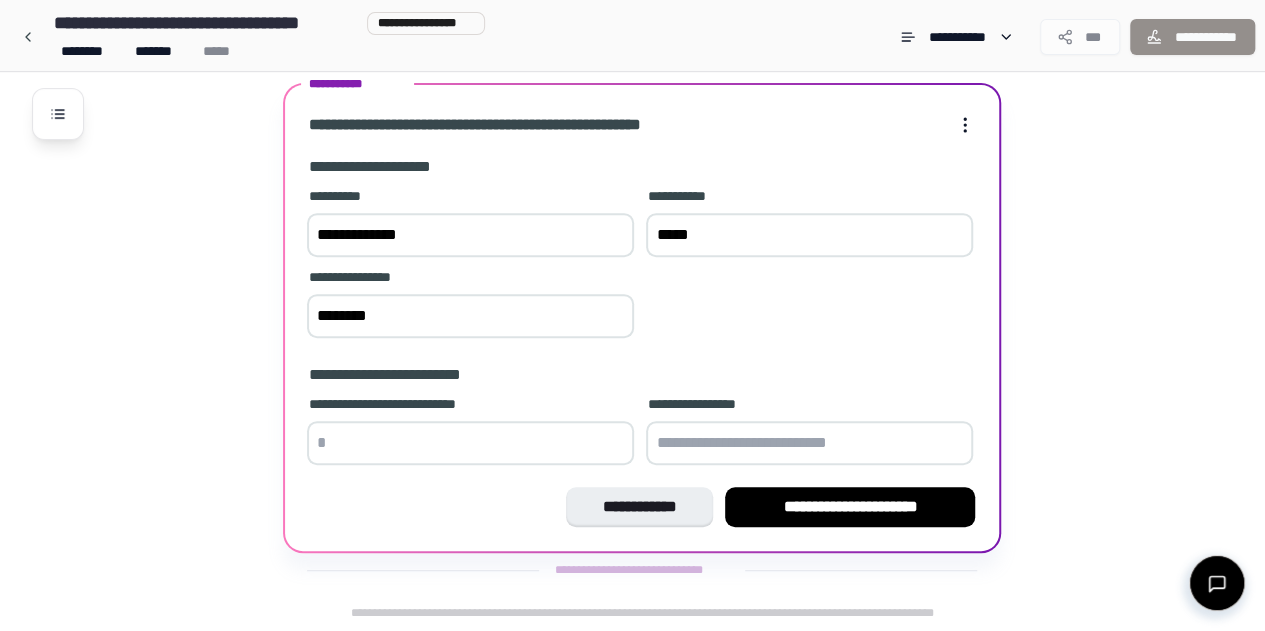 click at bounding box center (809, 443) 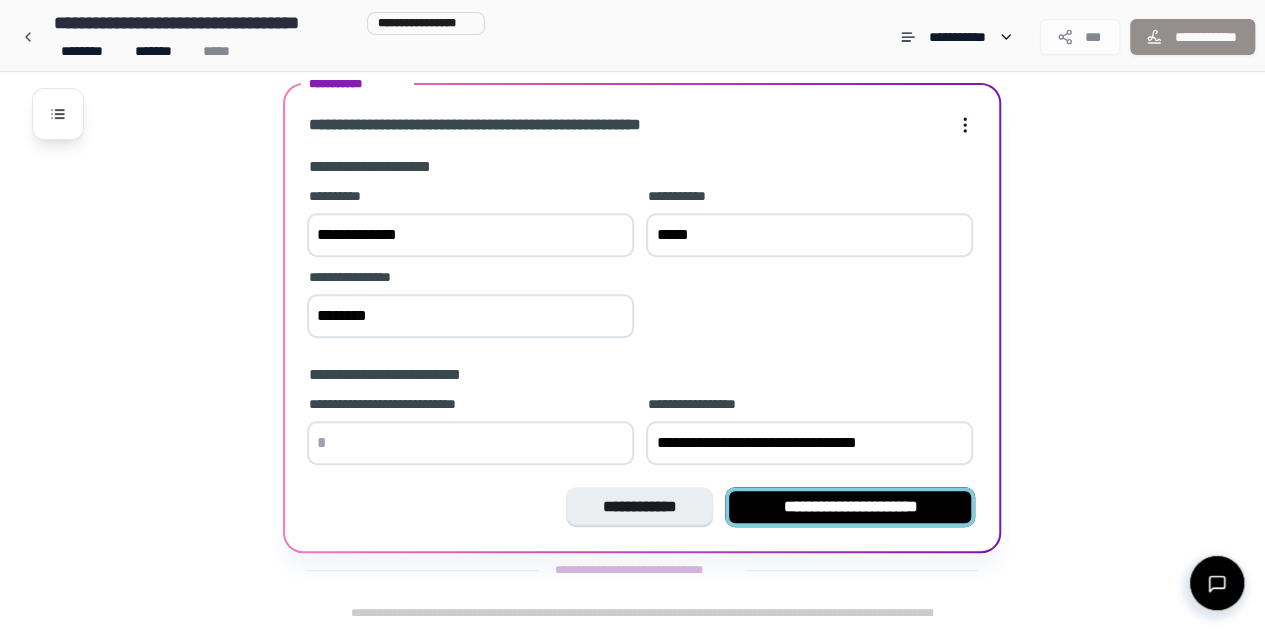 type on "**********" 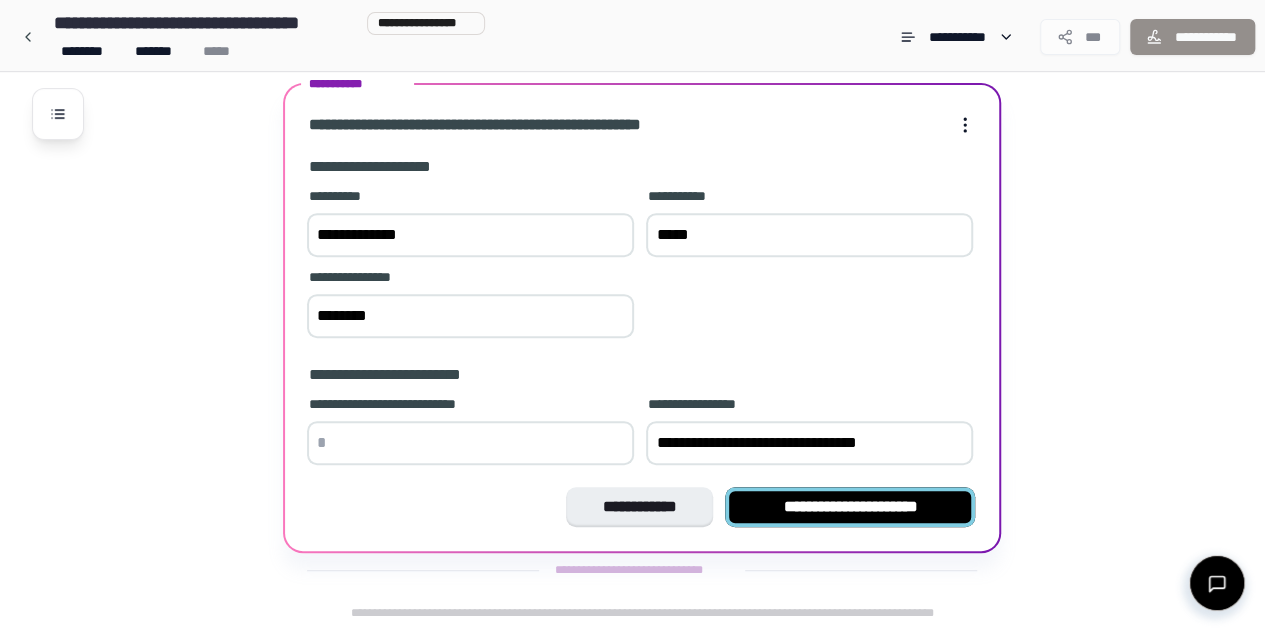 click on "**********" at bounding box center (850, 507) 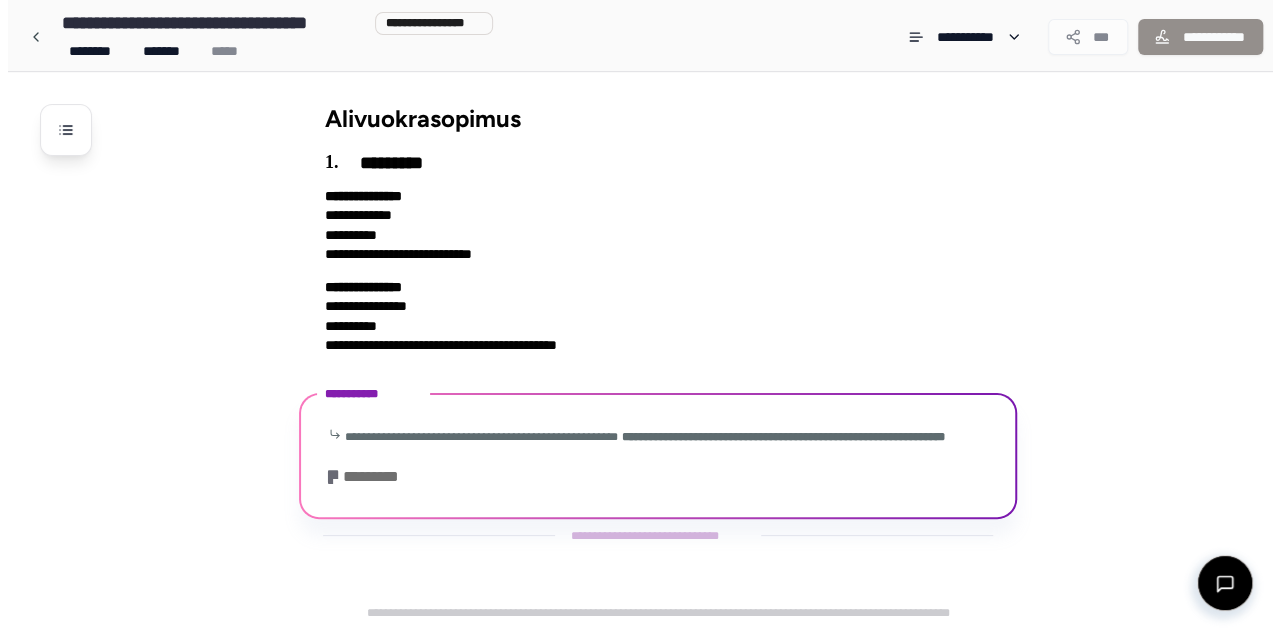 scroll, scrollTop: 0, scrollLeft: 0, axis: both 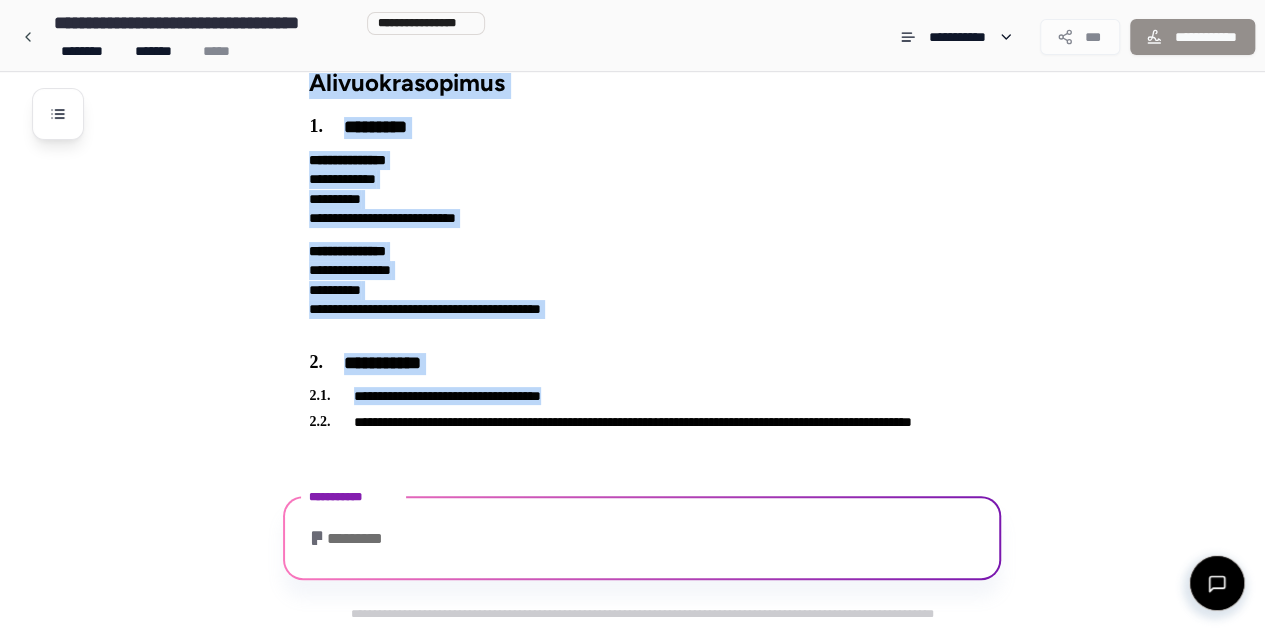 drag, startPoint x: 317, startPoint y: 115, endPoint x: 1094, endPoint y: 378, distance: 820.3036 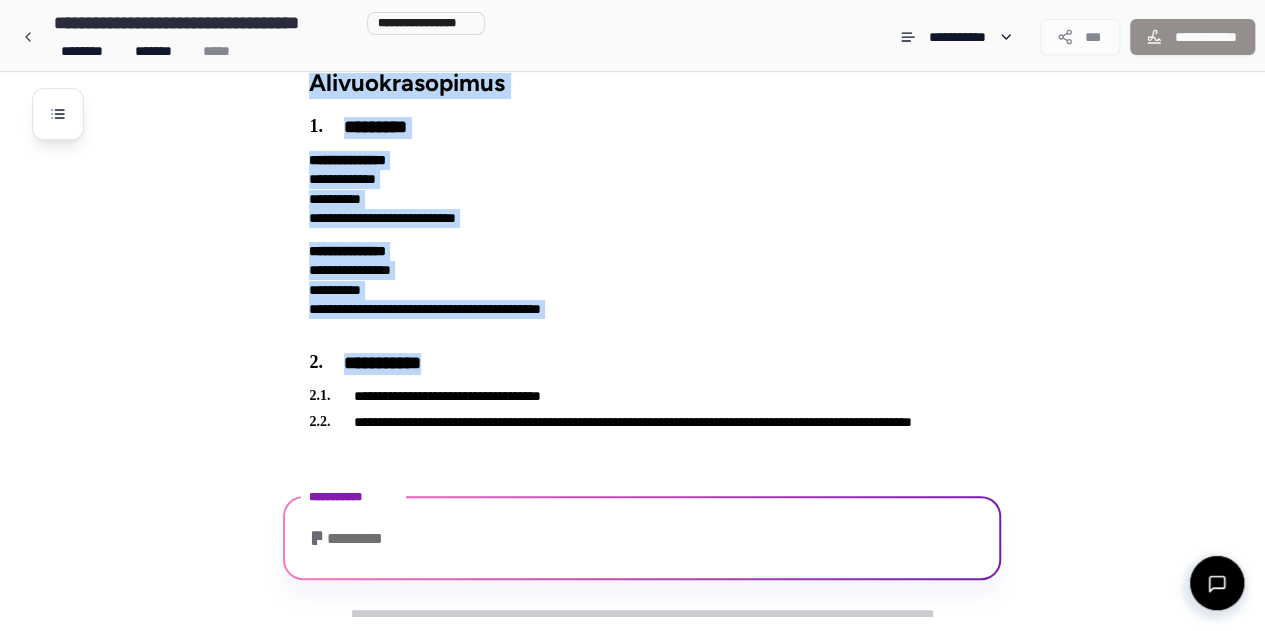 click on "**********" at bounding box center [658, 334] 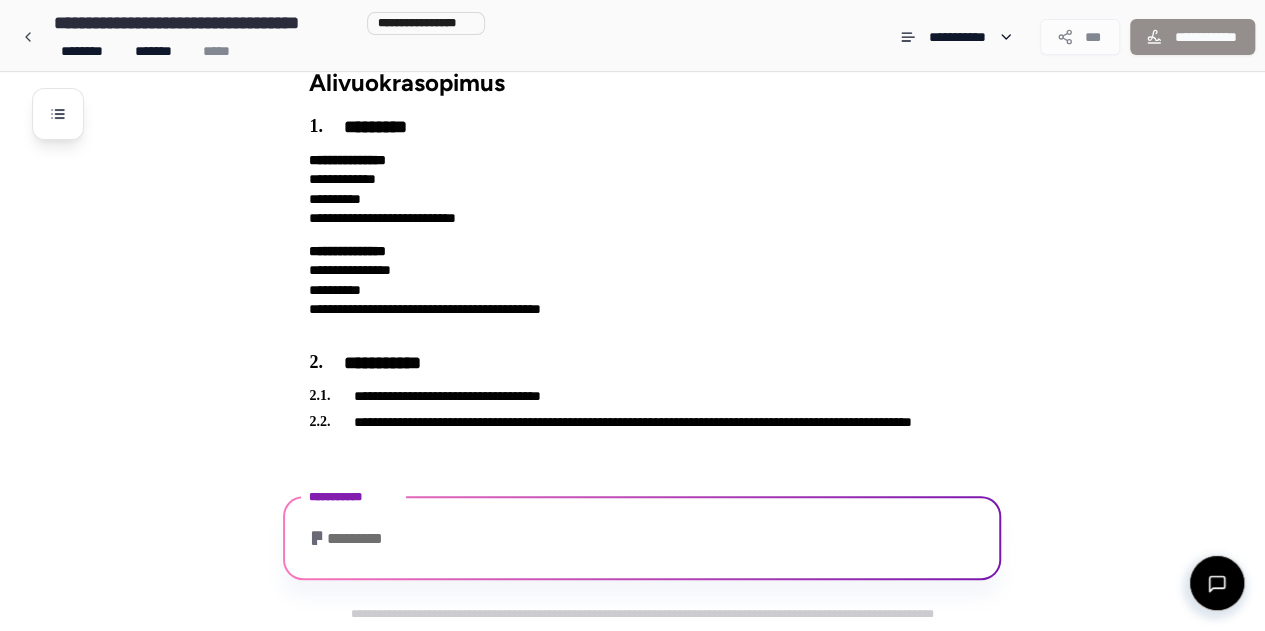 scroll, scrollTop: 334, scrollLeft: 0, axis: vertical 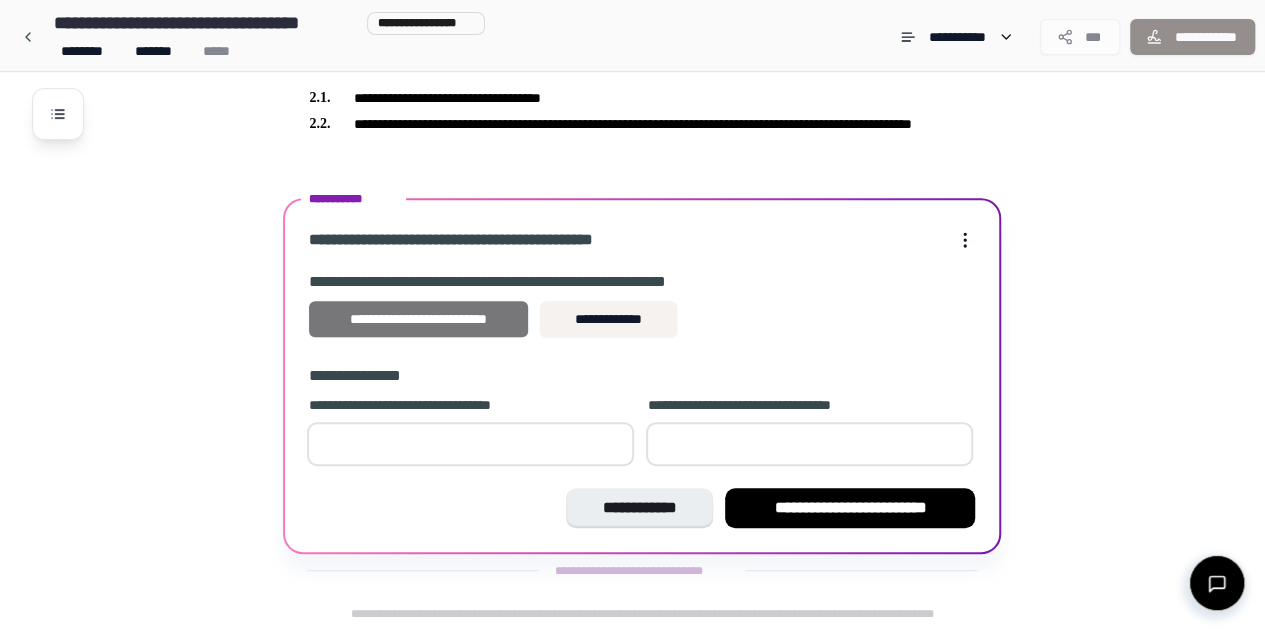 click on "**********" at bounding box center (418, 319) 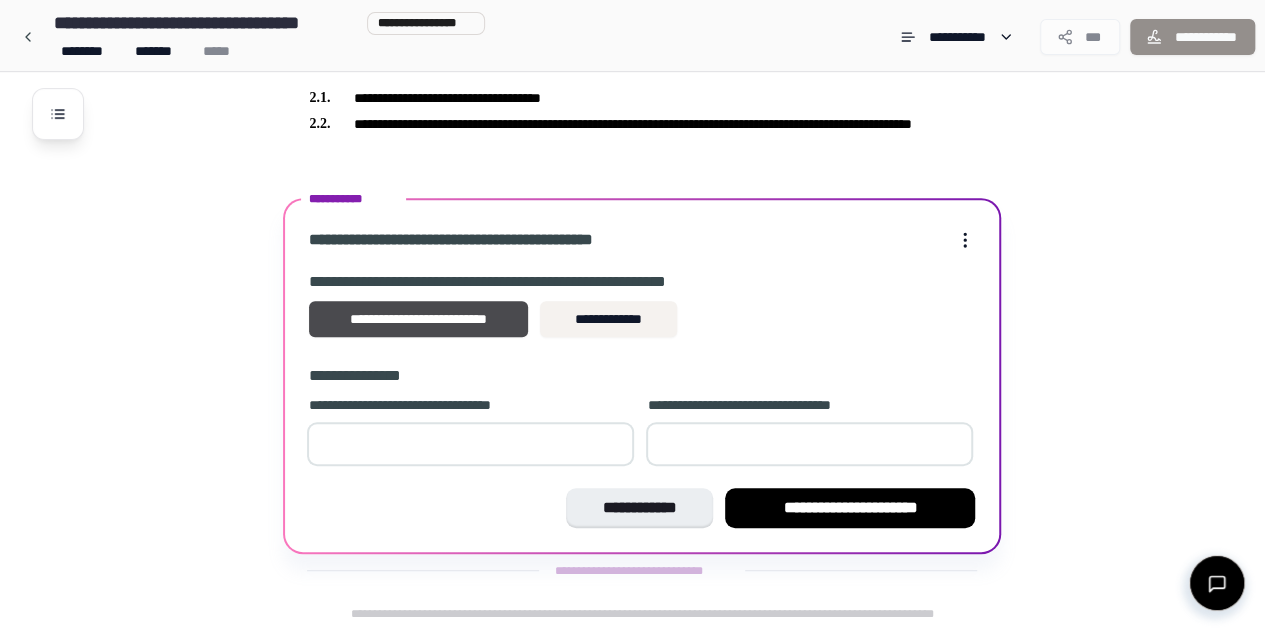 click at bounding box center (809, 444) 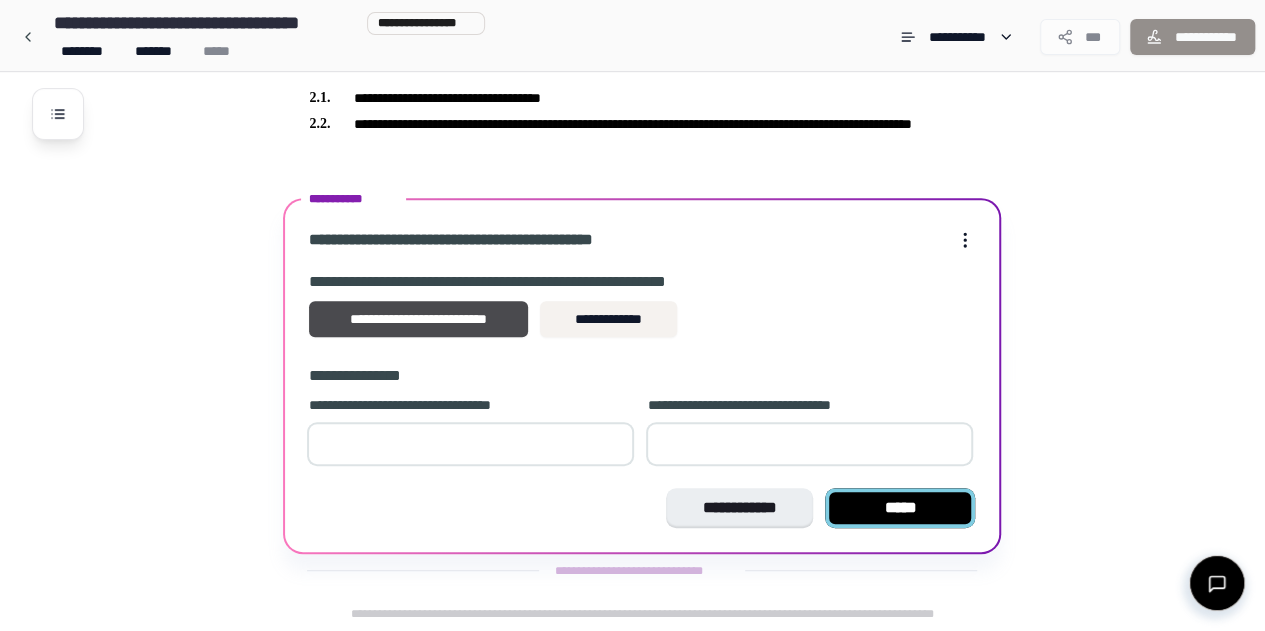type on "*" 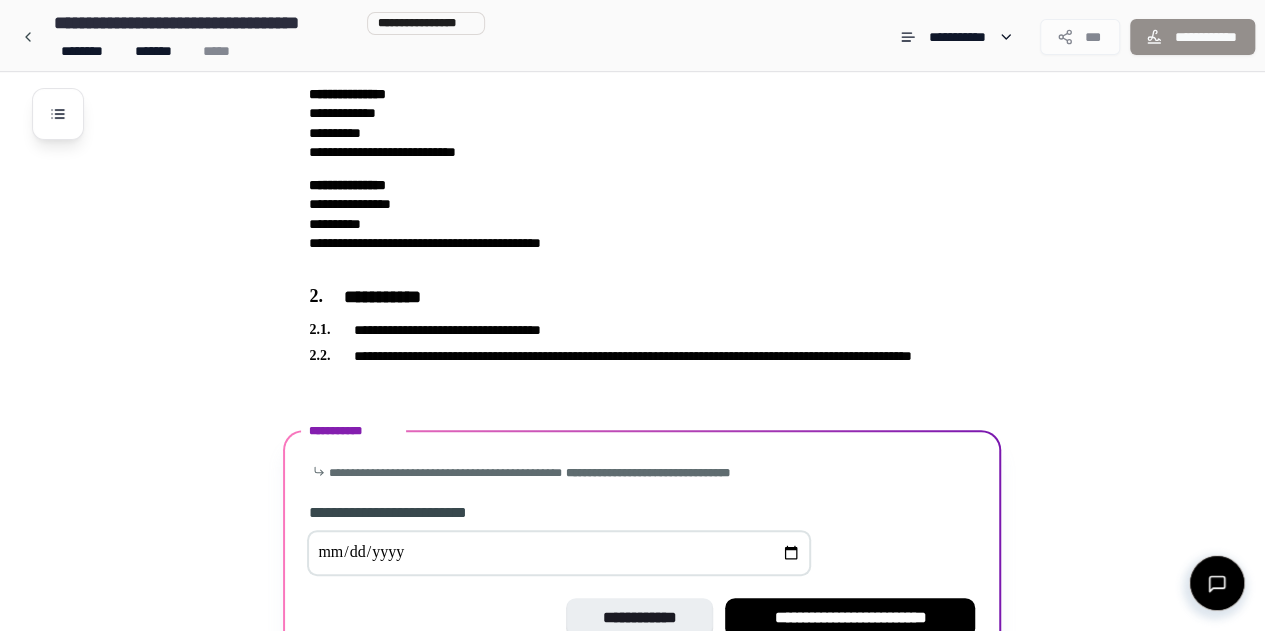 scroll, scrollTop: 212, scrollLeft: 0, axis: vertical 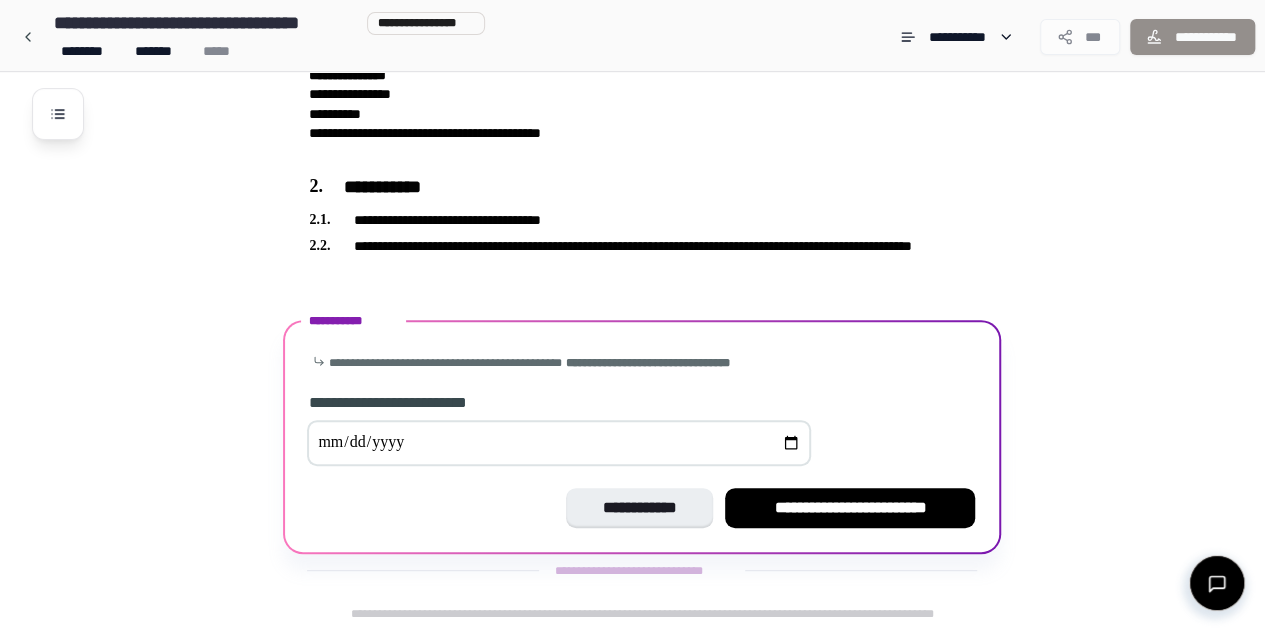 click at bounding box center [559, 443] 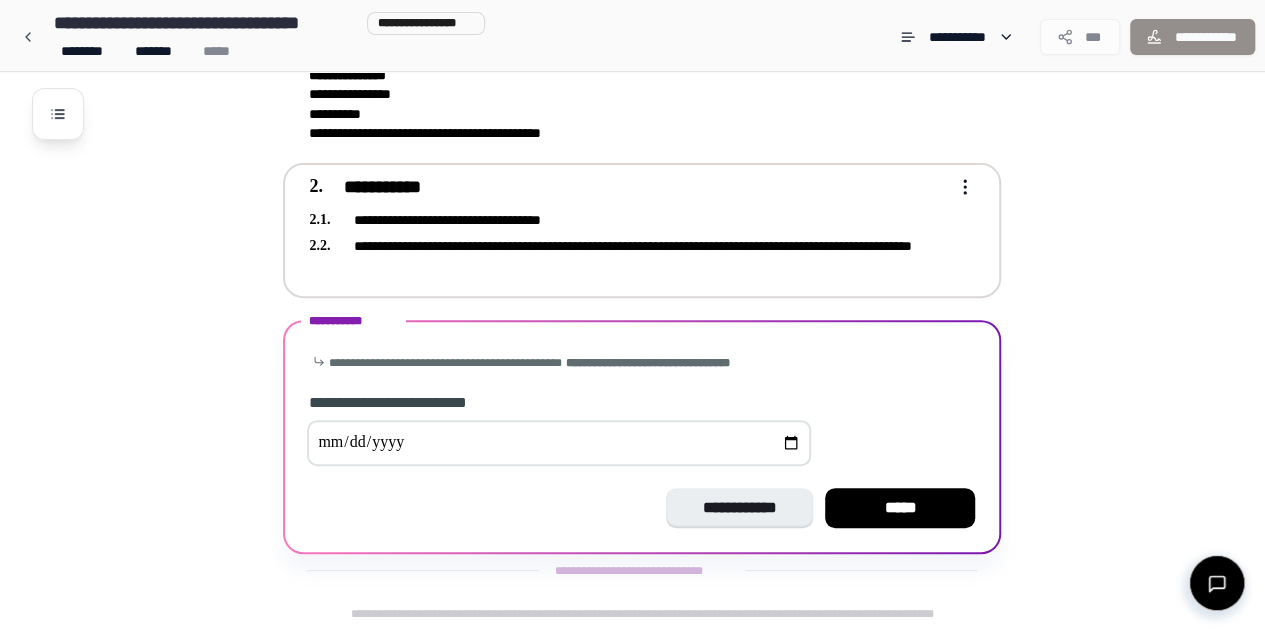 type on "**********" 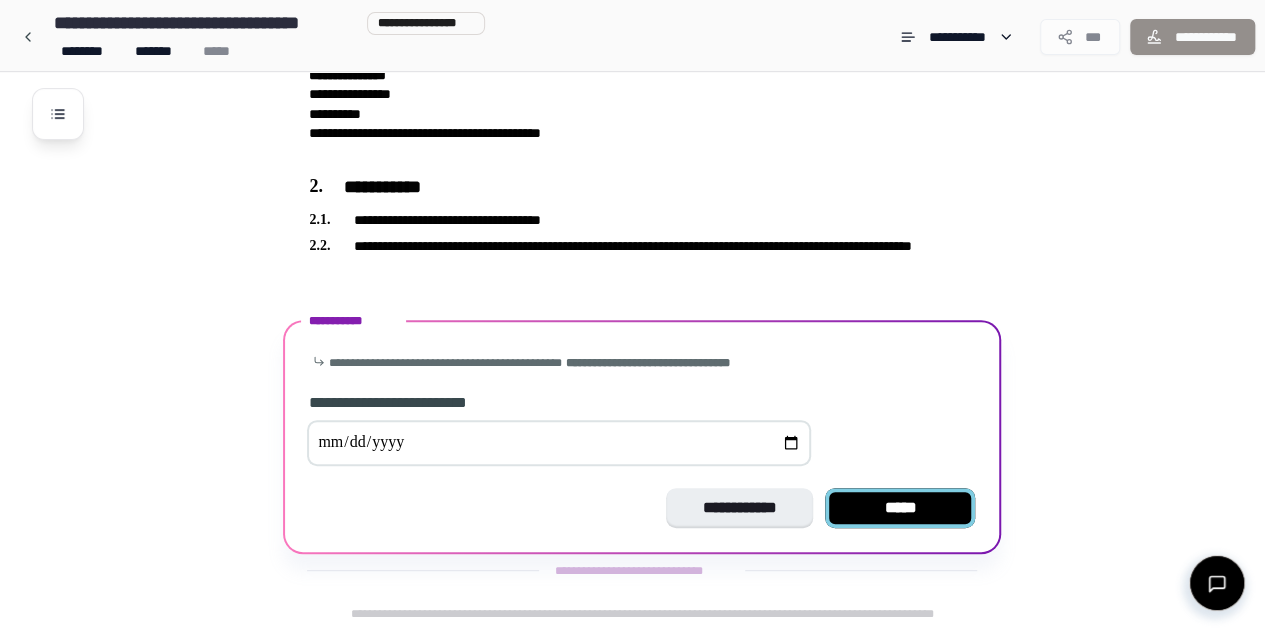 click on "*****" at bounding box center [900, 508] 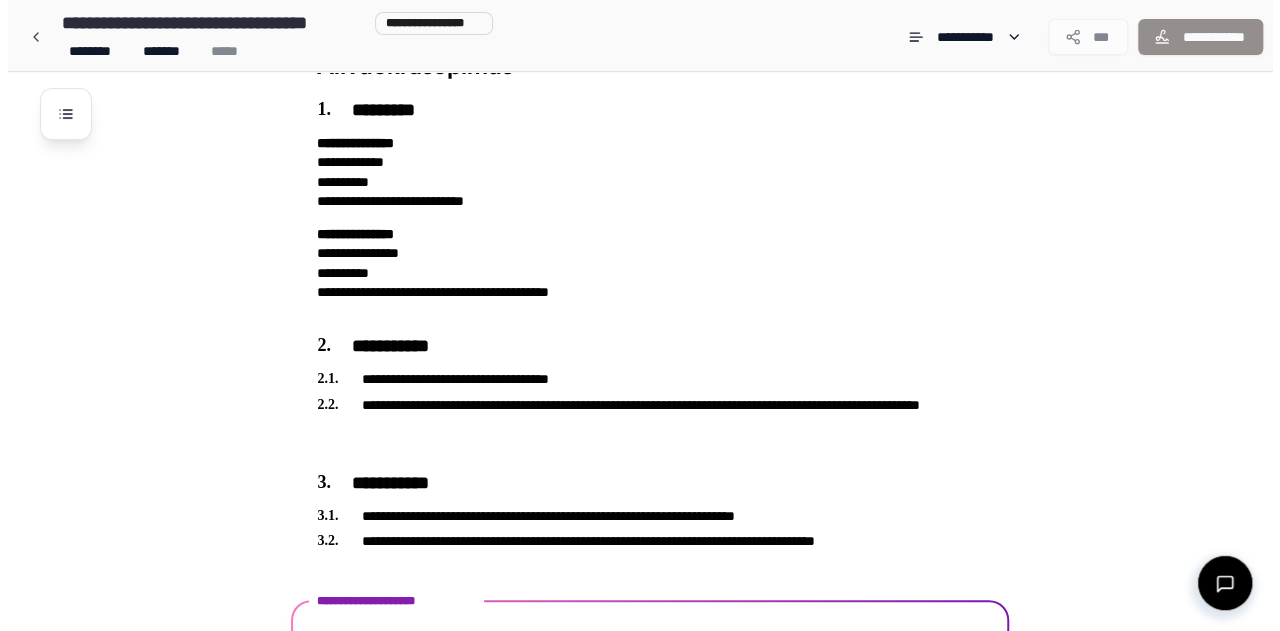scroll, scrollTop: 156, scrollLeft: 0, axis: vertical 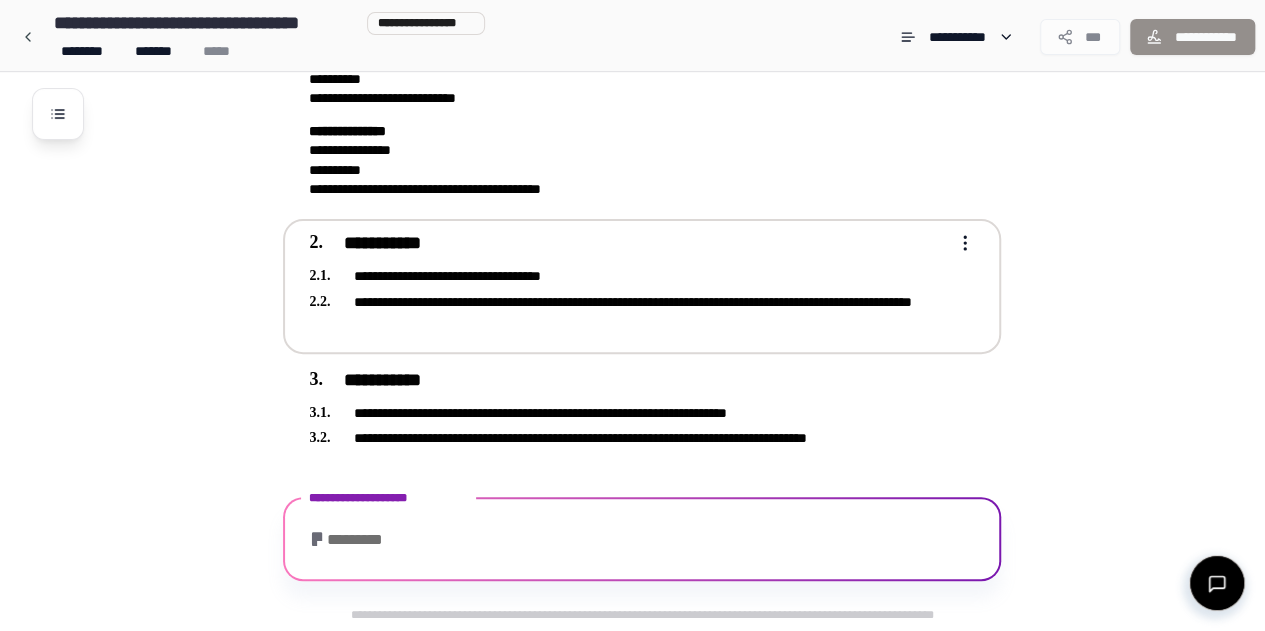 click on "**********" at bounding box center (628, 311) 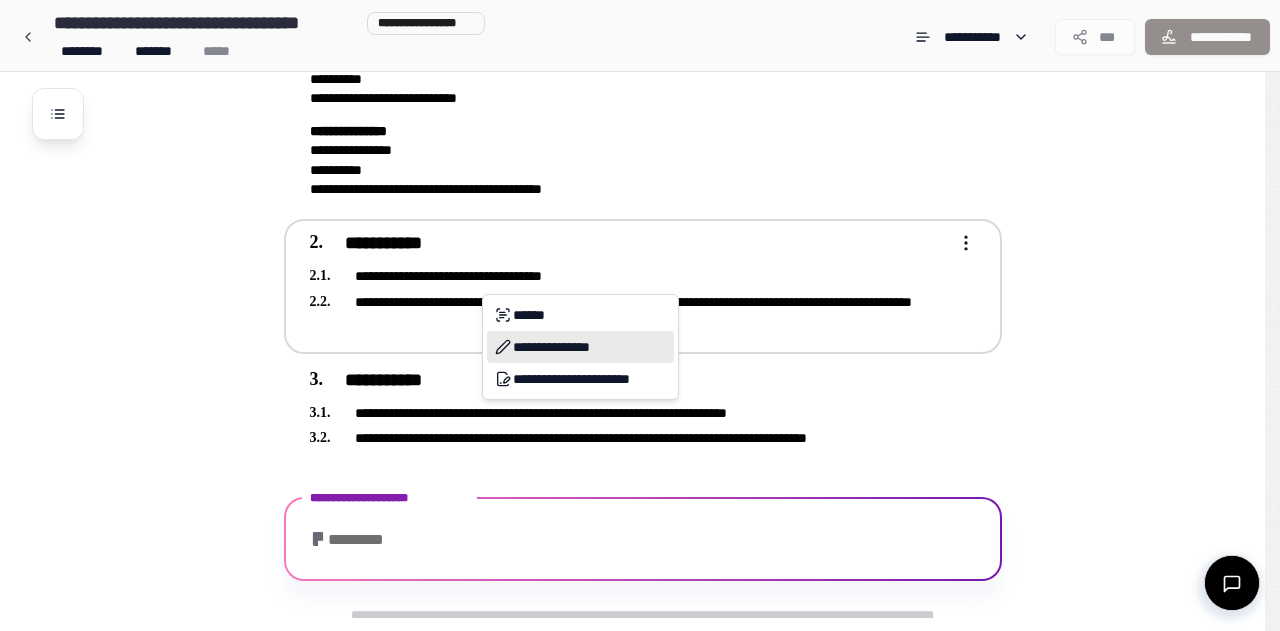 click on "**********" at bounding box center [580, 347] 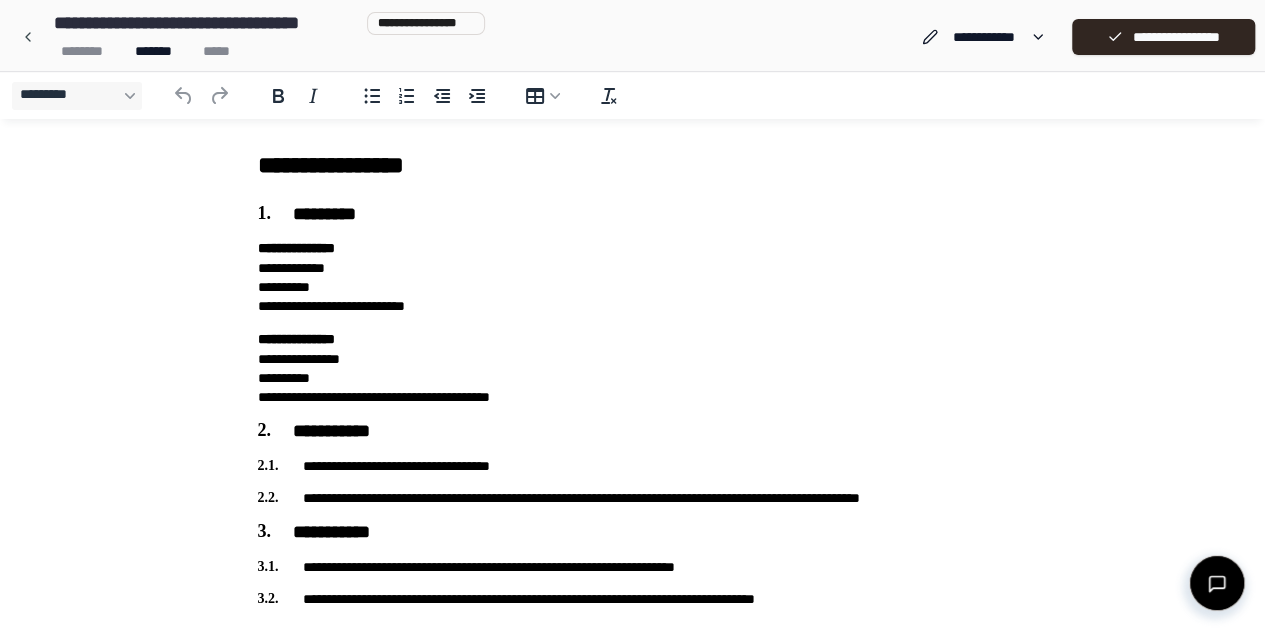 scroll, scrollTop: 0, scrollLeft: 0, axis: both 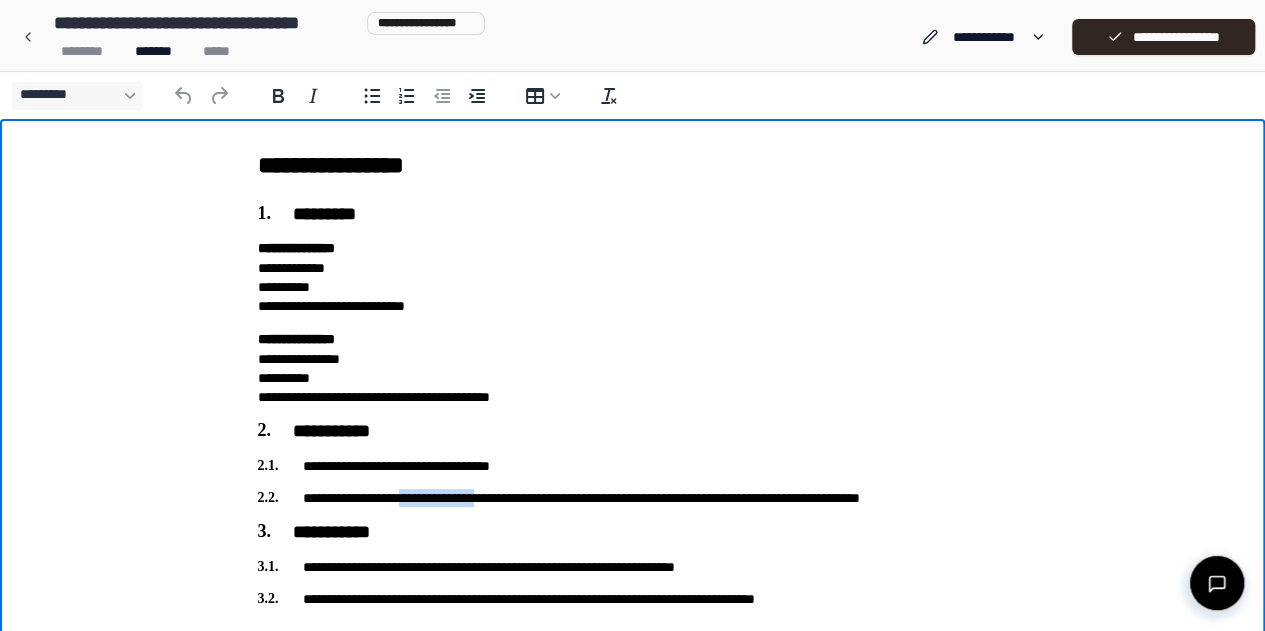 drag, startPoint x: 545, startPoint y: 499, endPoint x: 409, endPoint y: 499, distance: 136 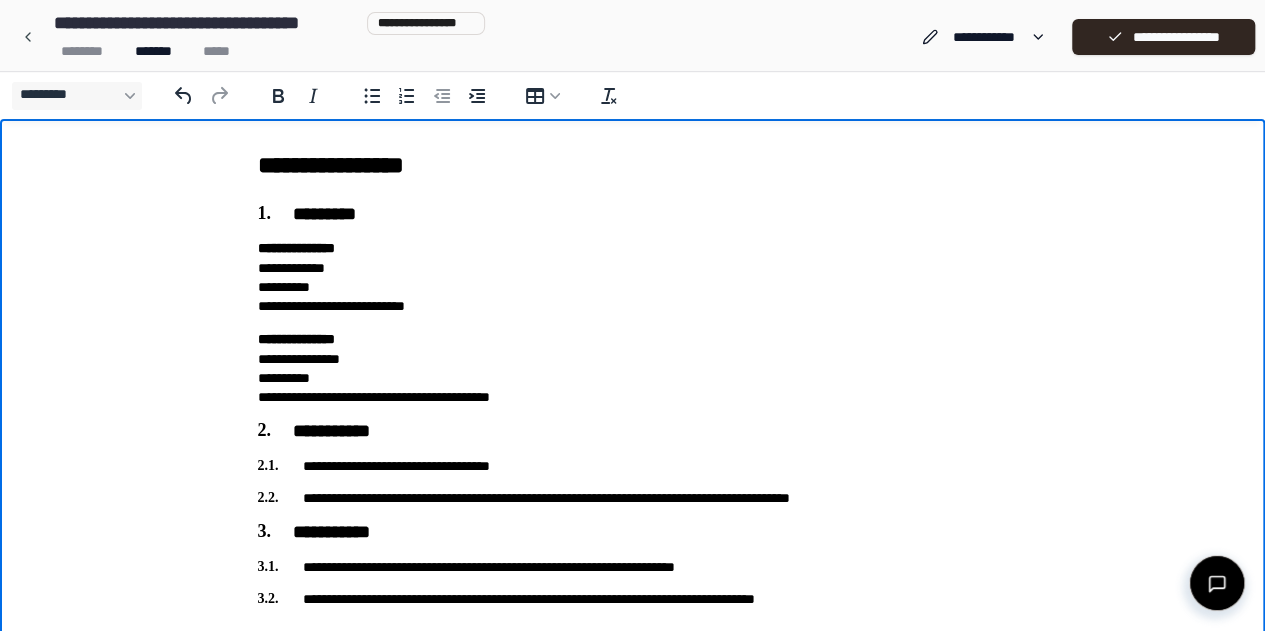 click on "**********" at bounding box center [633, 498] 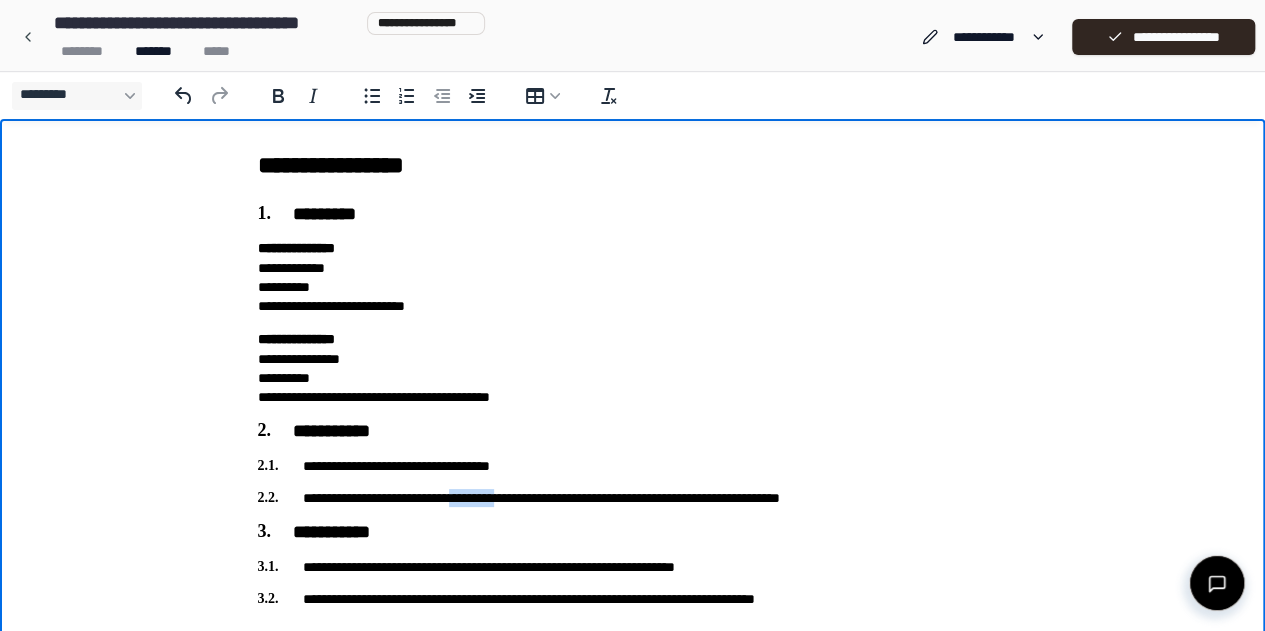drag, startPoint x: 542, startPoint y: 497, endPoint x: 478, endPoint y: 500, distance: 64.070274 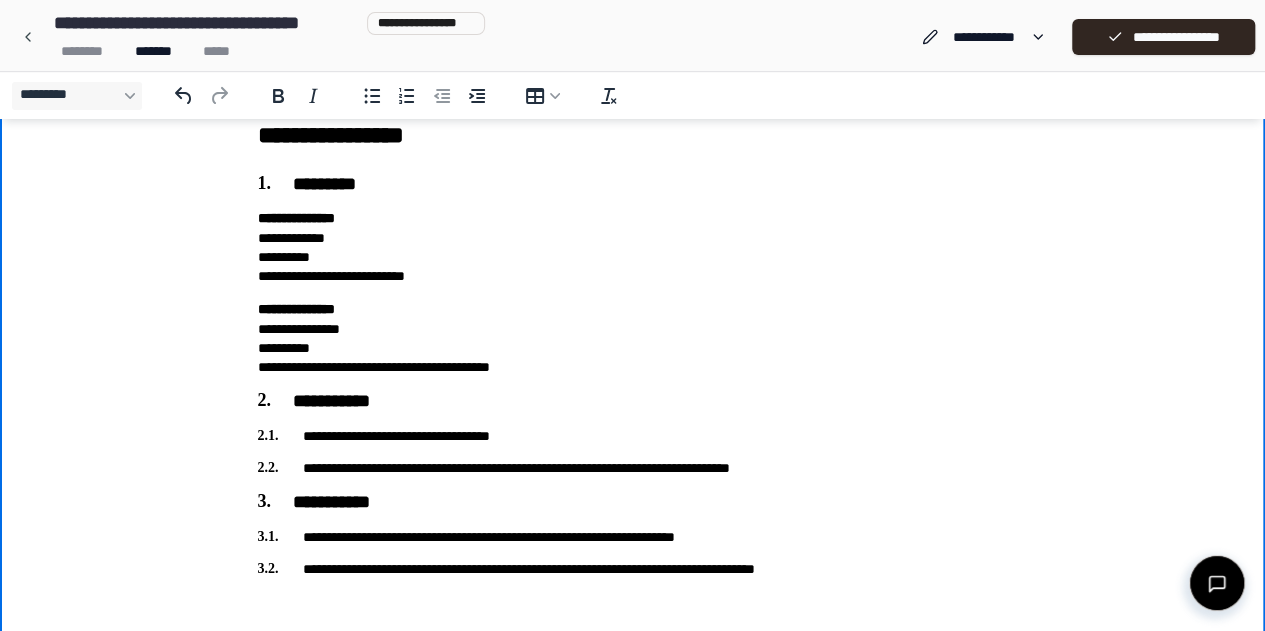 scroll, scrollTop: 30, scrollLeft: 0, axis: vertical 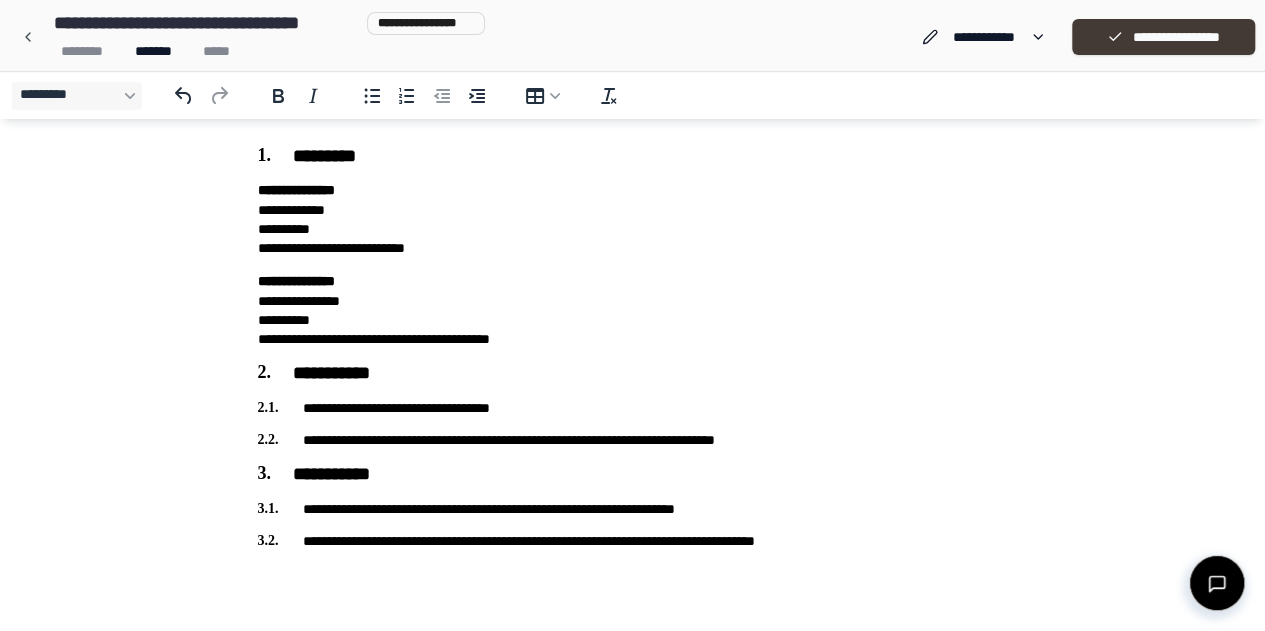 click on "**********" at bounding box center [1163, 37] 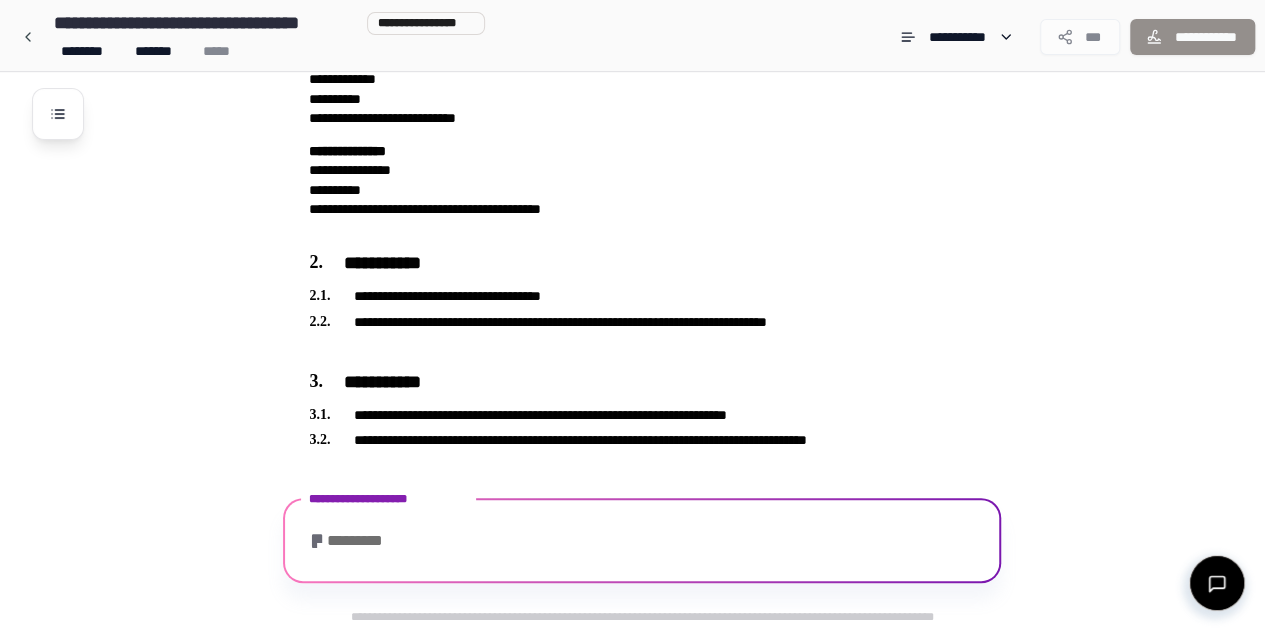 scroll, scrollTop: 138, scrollLeft: 0, axis: vertical 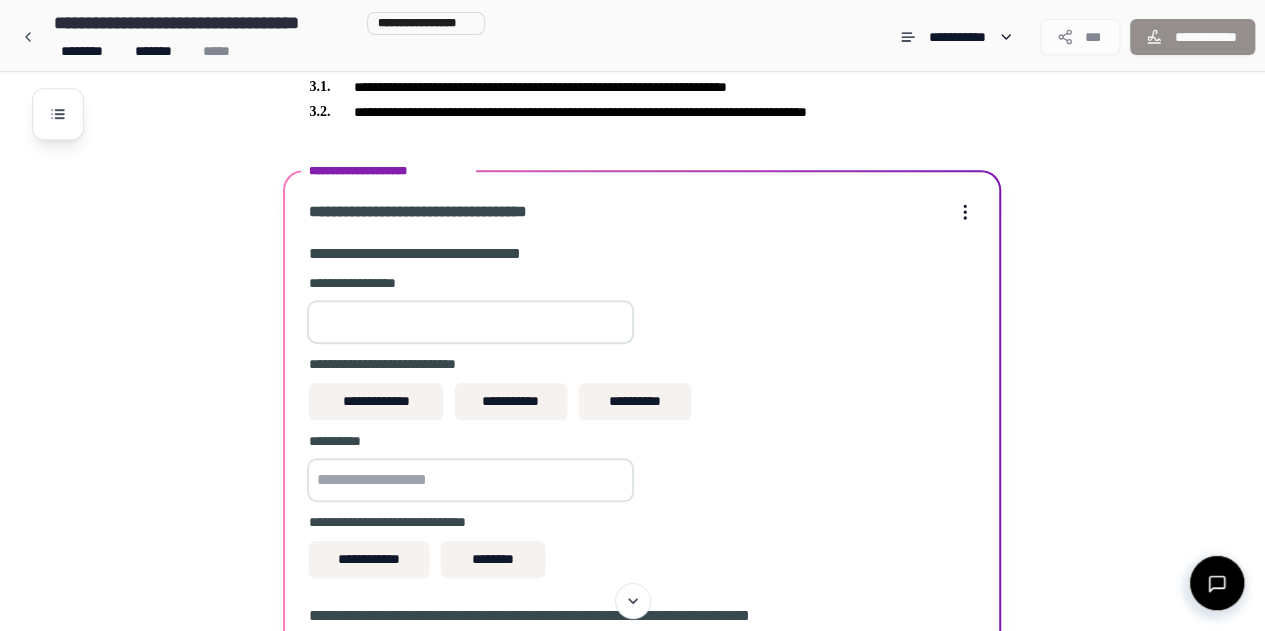 click on "**" at bounding box center (470, 322) 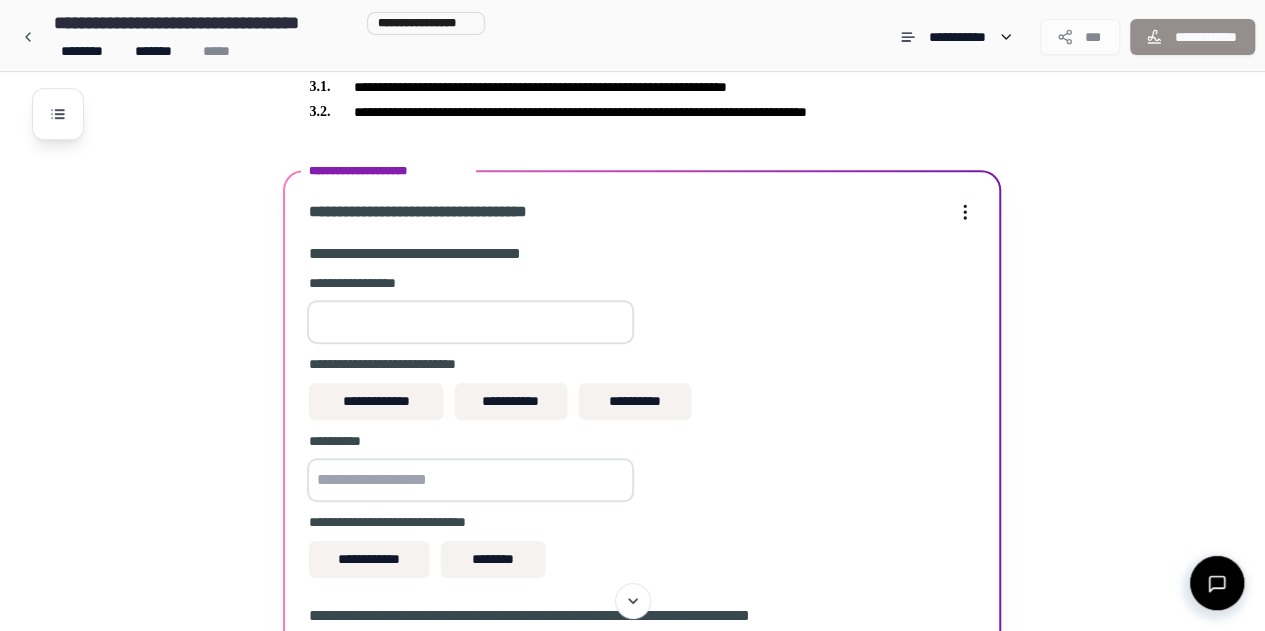 click on "*" at bounding box center [470, 322] 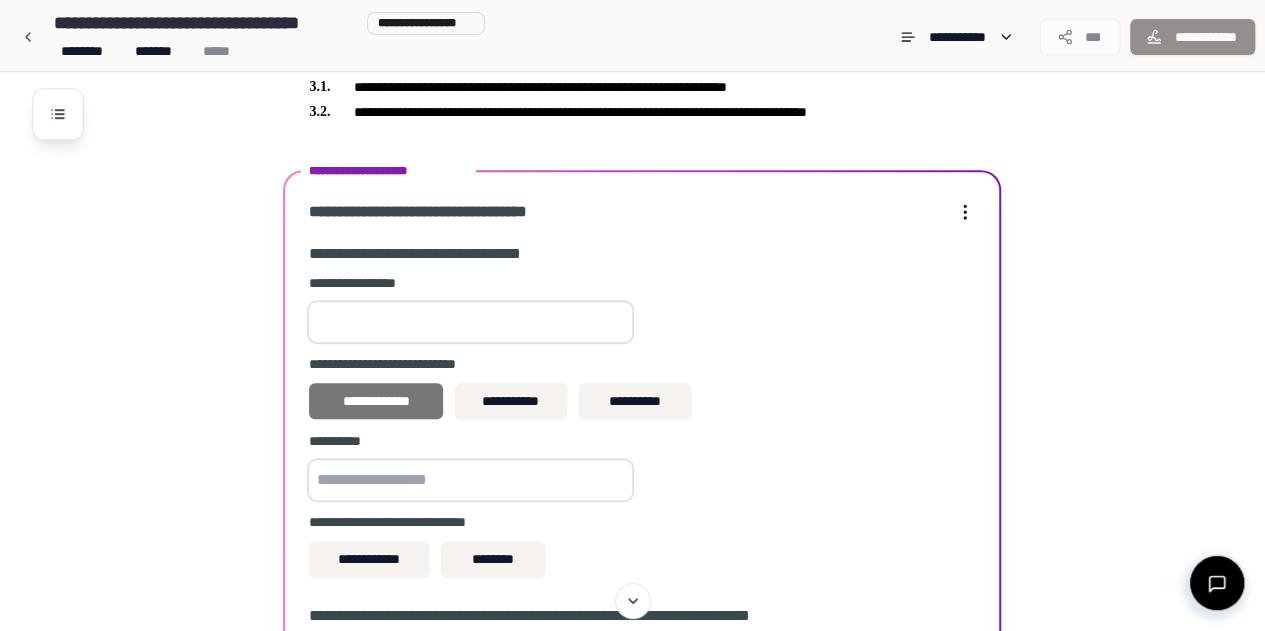 type on "***" 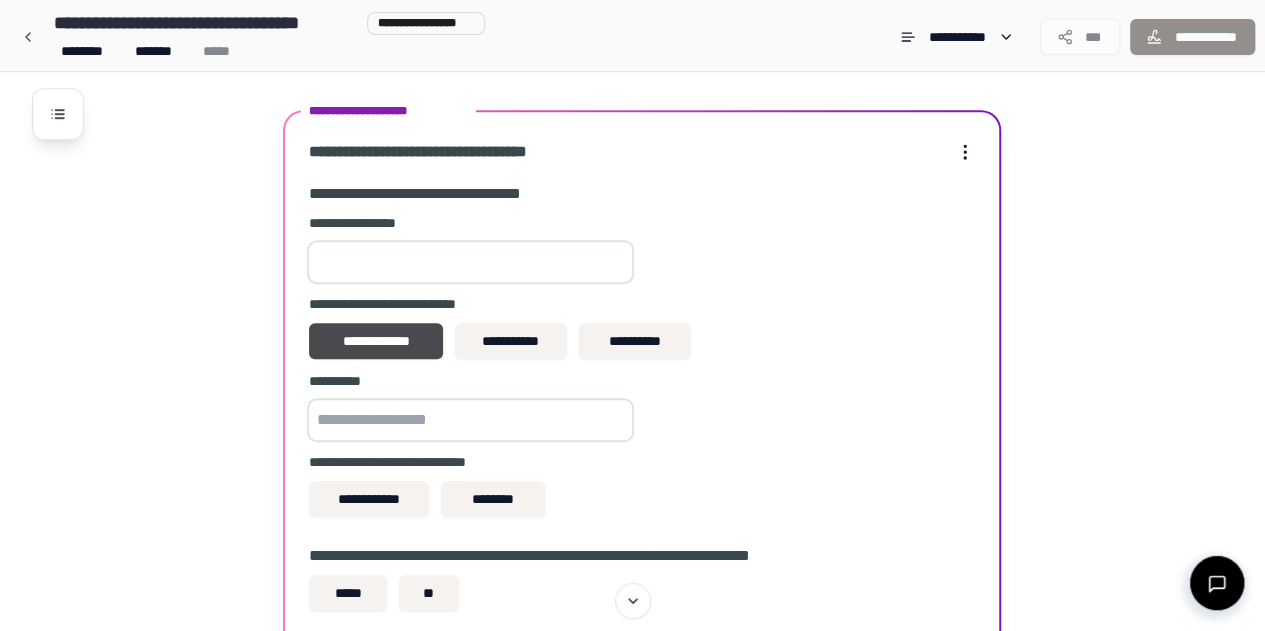 scroll, scrollTop: 543, scrollLeft: 0, axis: vertical 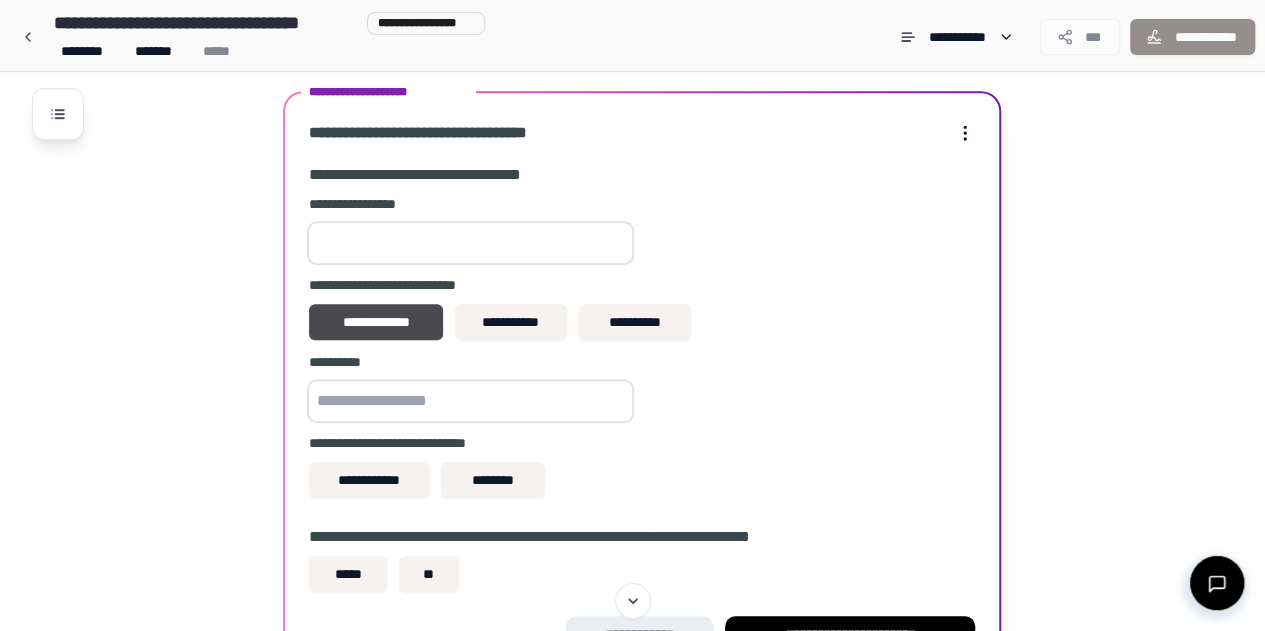 click at bounding box center (470, 401) 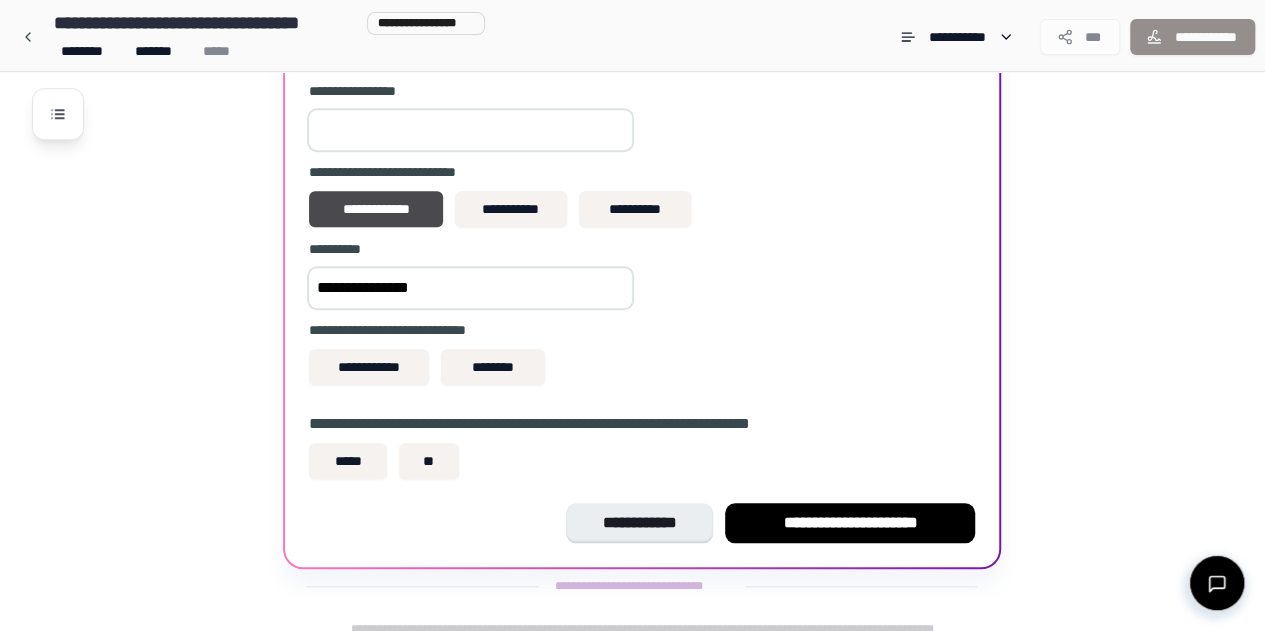 scroll, scrollTop: 624, scrollLeft: 0, axis: vertical 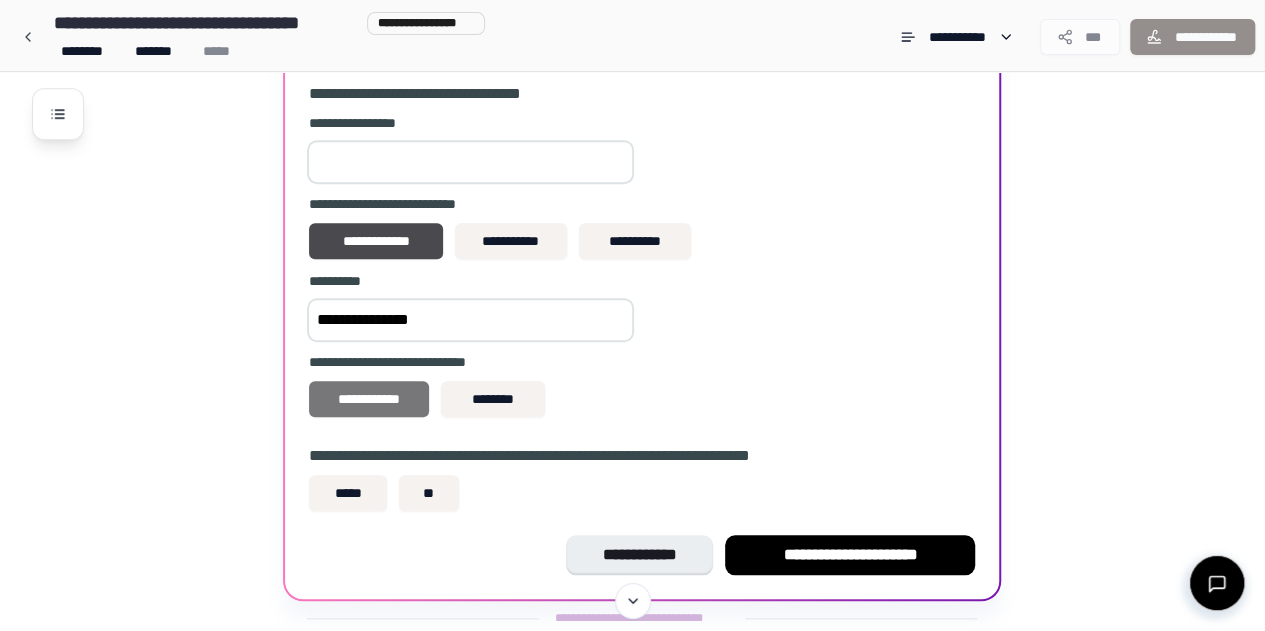 type on "**********" 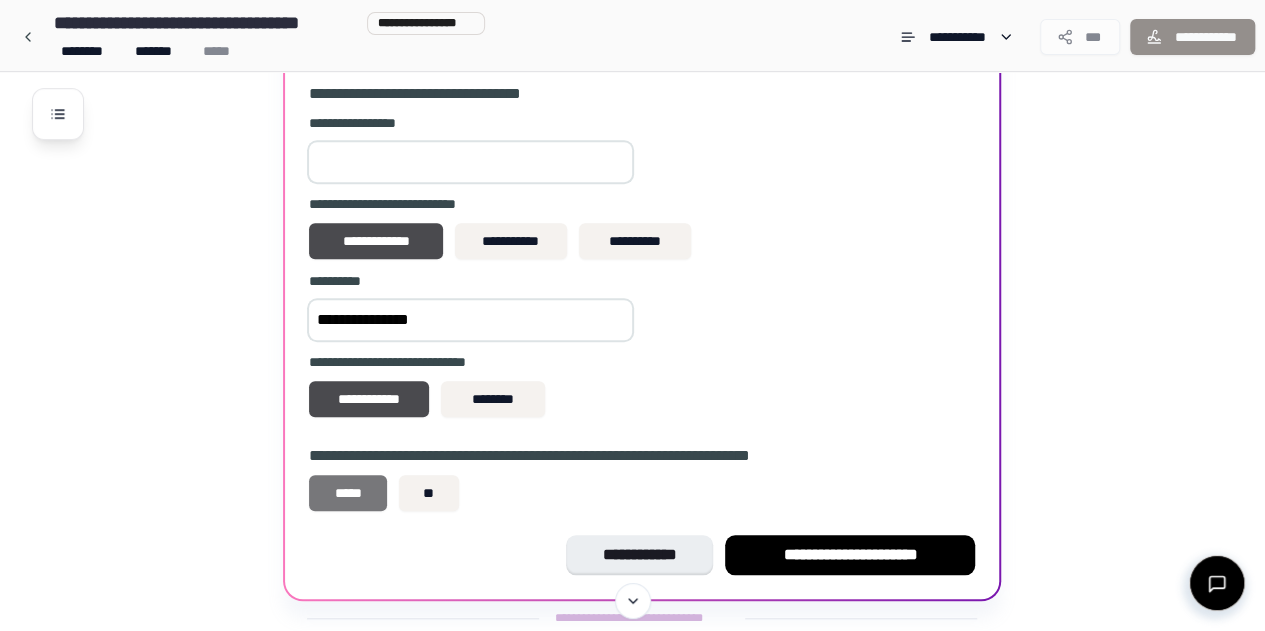 click on "*****" at bounding box center (348, 493) 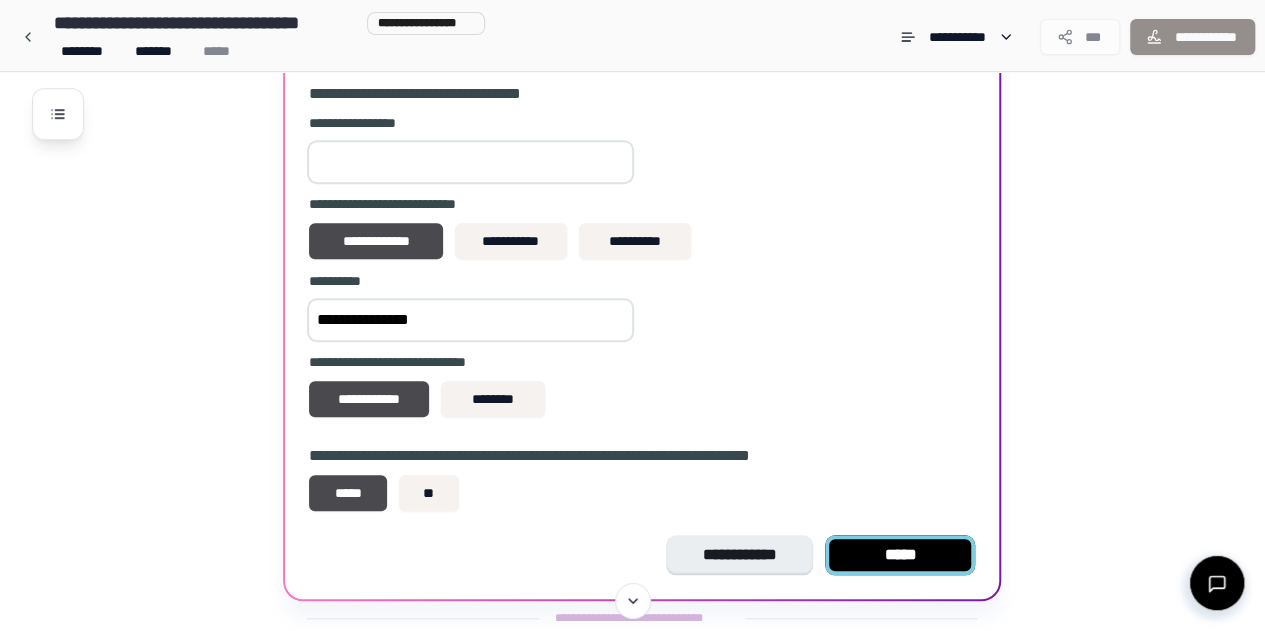 click on "*****" at bounding box center (900, 555) 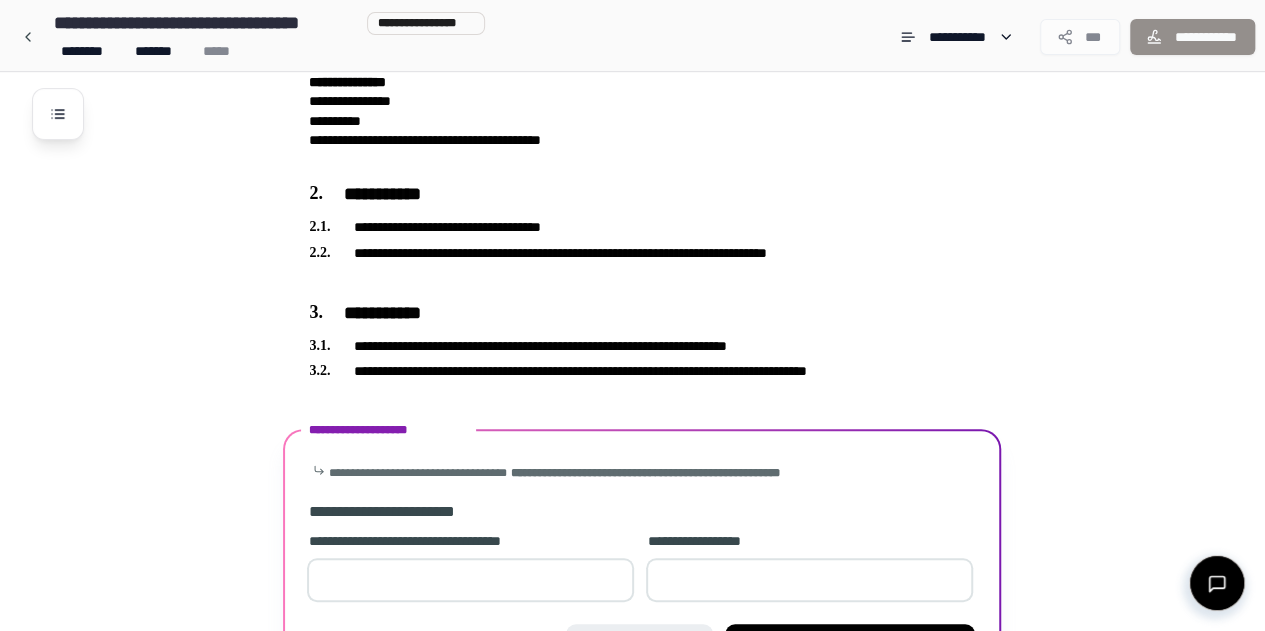 scroll, scrollTop: 342, scrollLeft: 0, axis: vertical 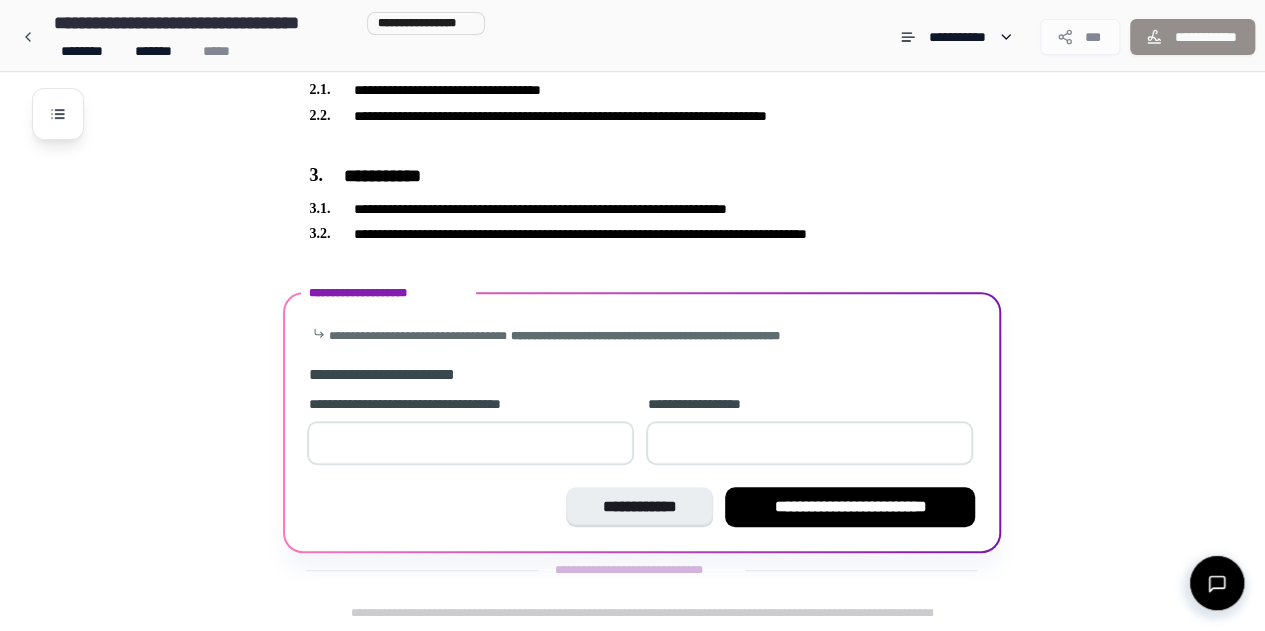 click at bounding box center (470, 443) 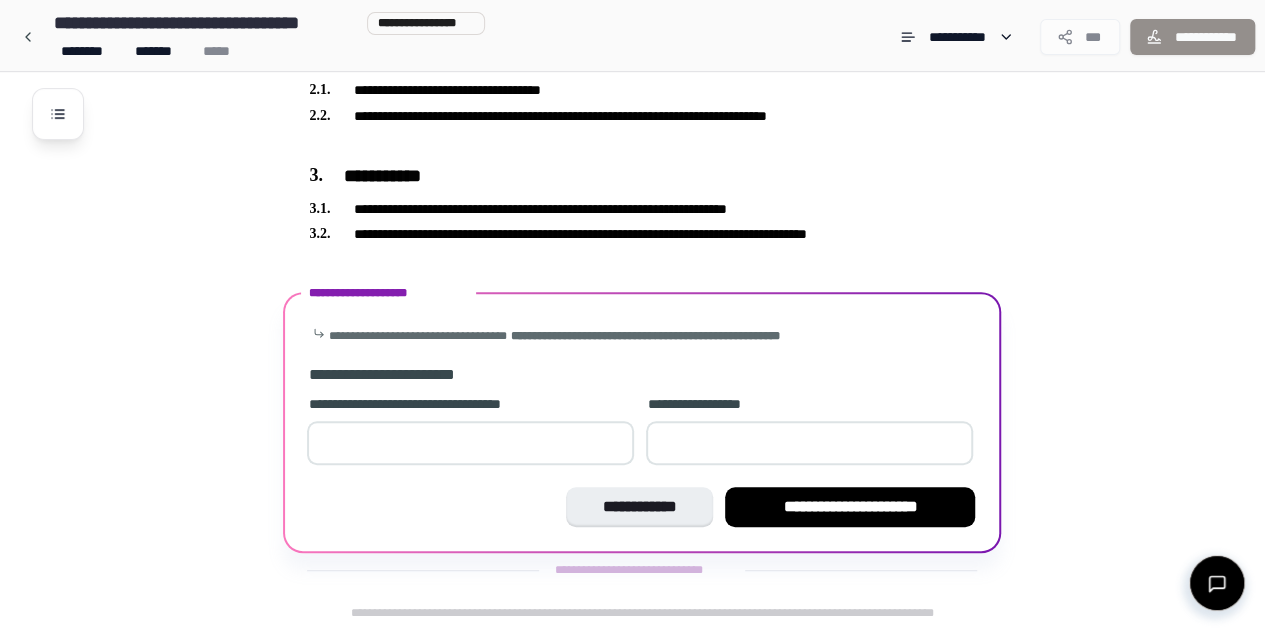 click on "*" at bounding box center [470, 443] 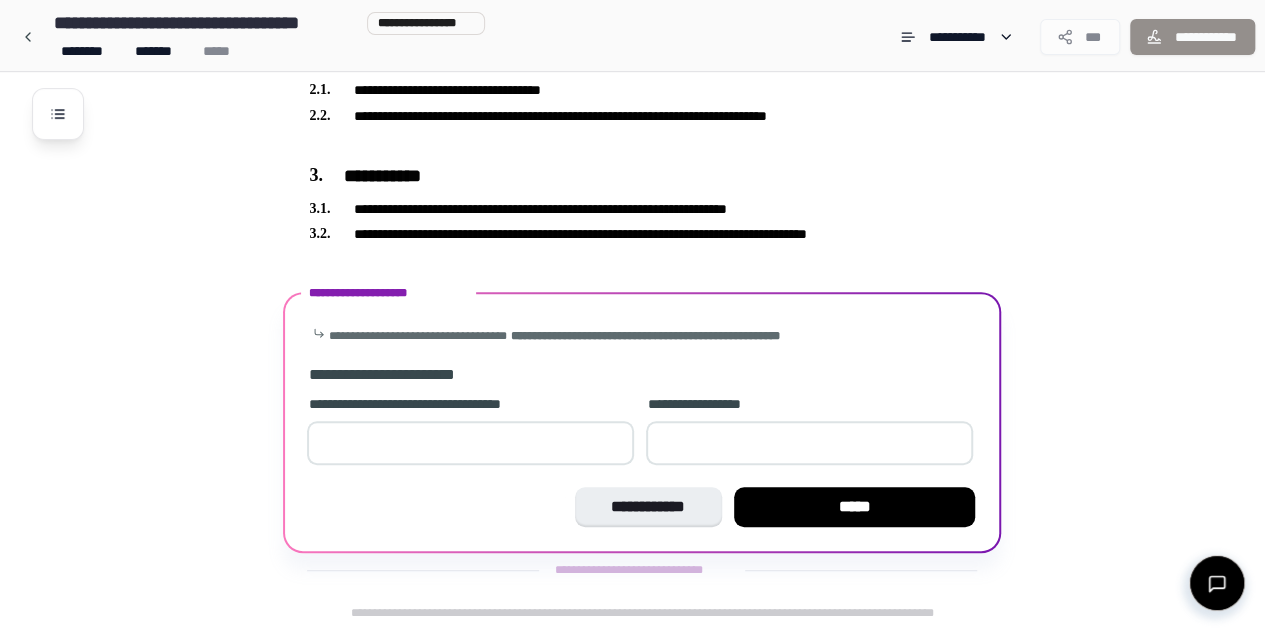 type on "*" 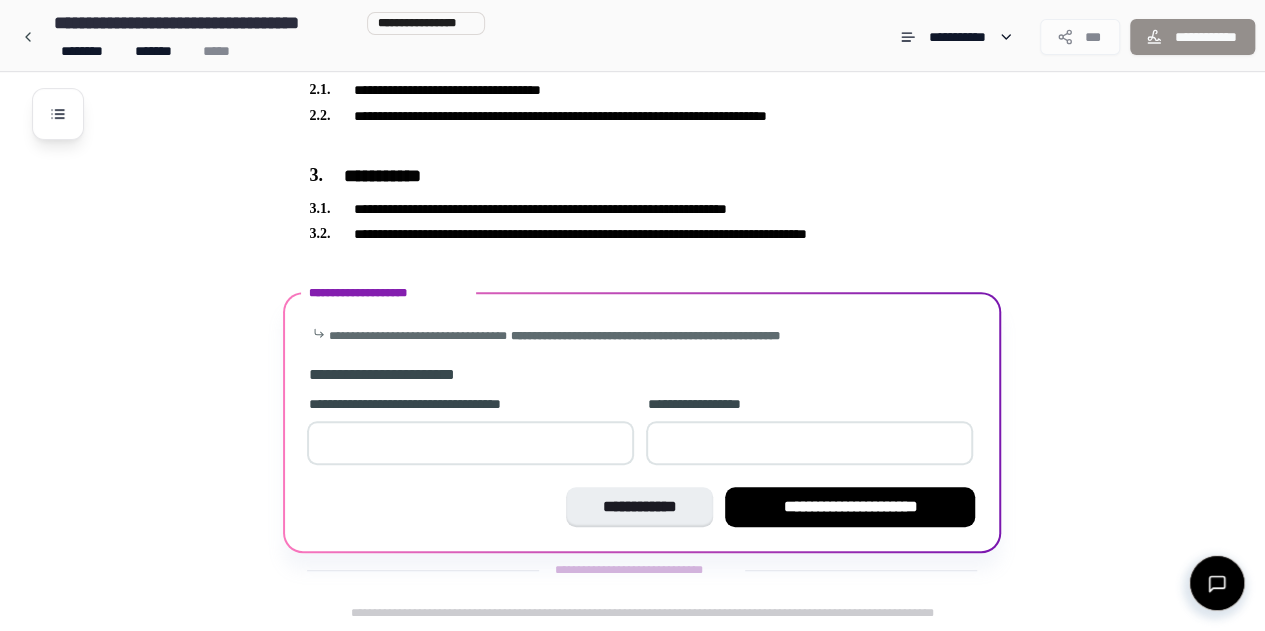 type 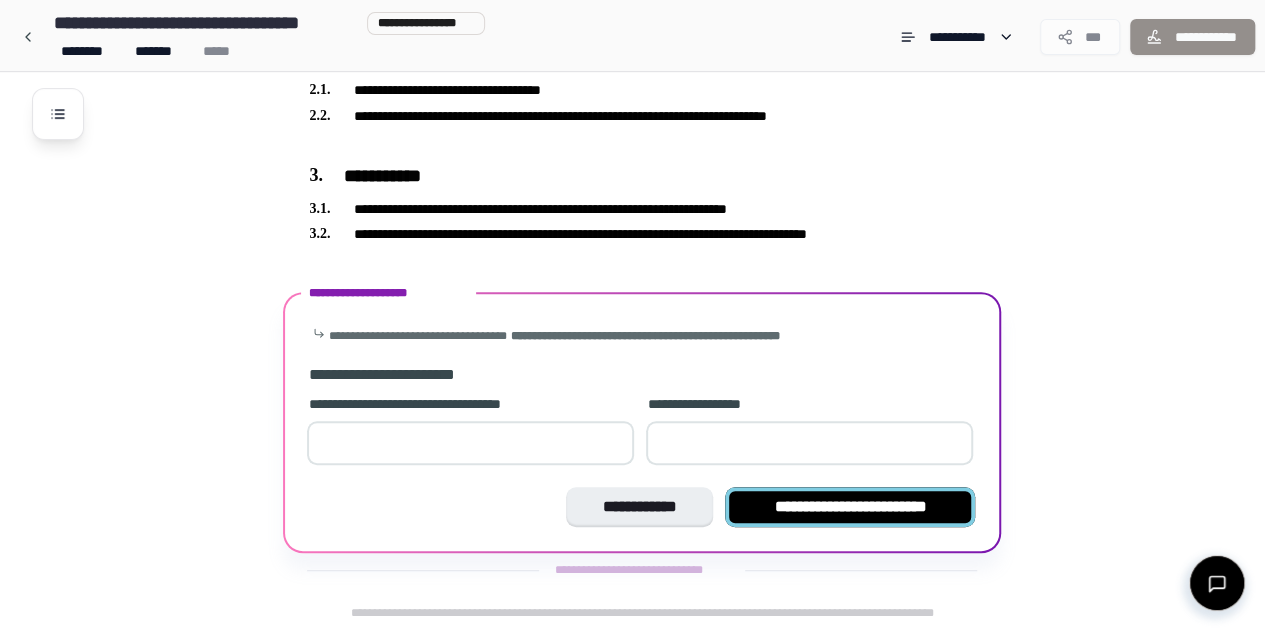 type 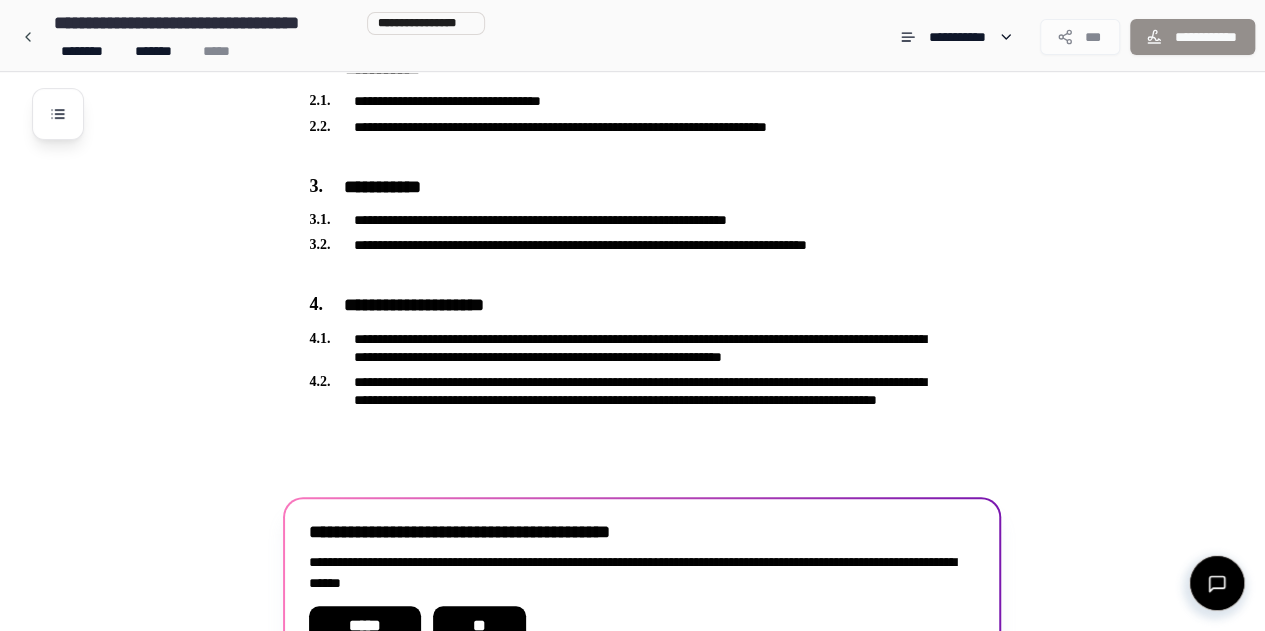 scroll, scrollTop: 450, scrollLeft: 0, axis: vertical 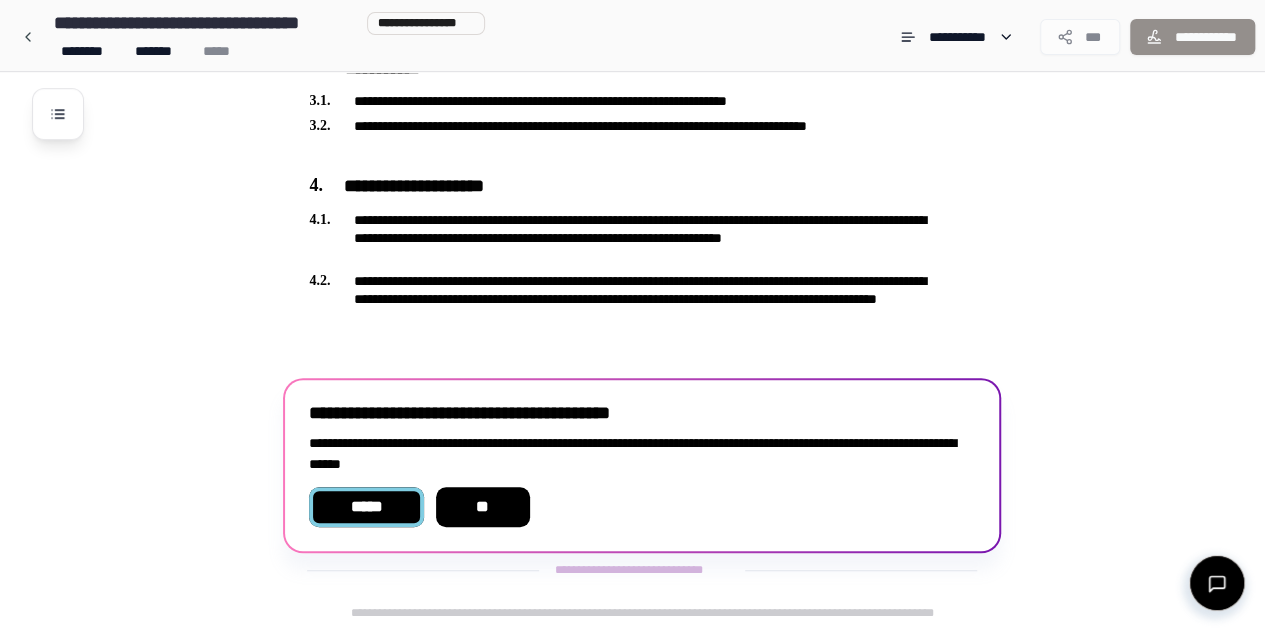 click on "*****" at bounding box center [366, 507] 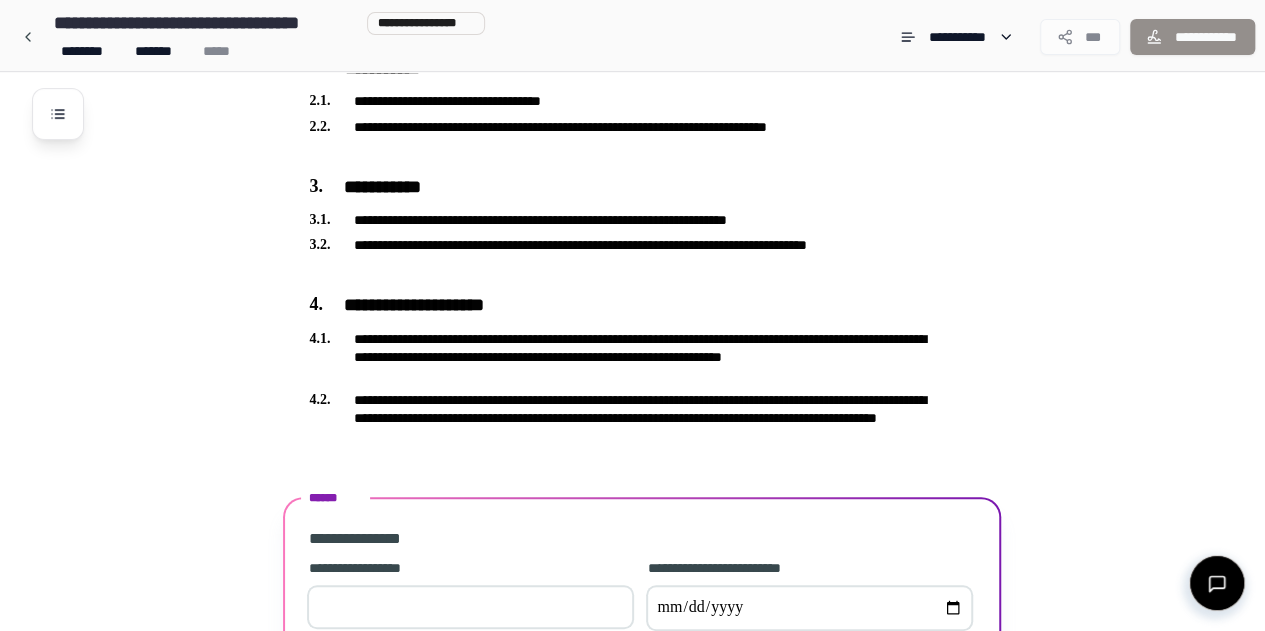 scroll, scrollTop: 496, scrollLeft: 0, axis: vertical 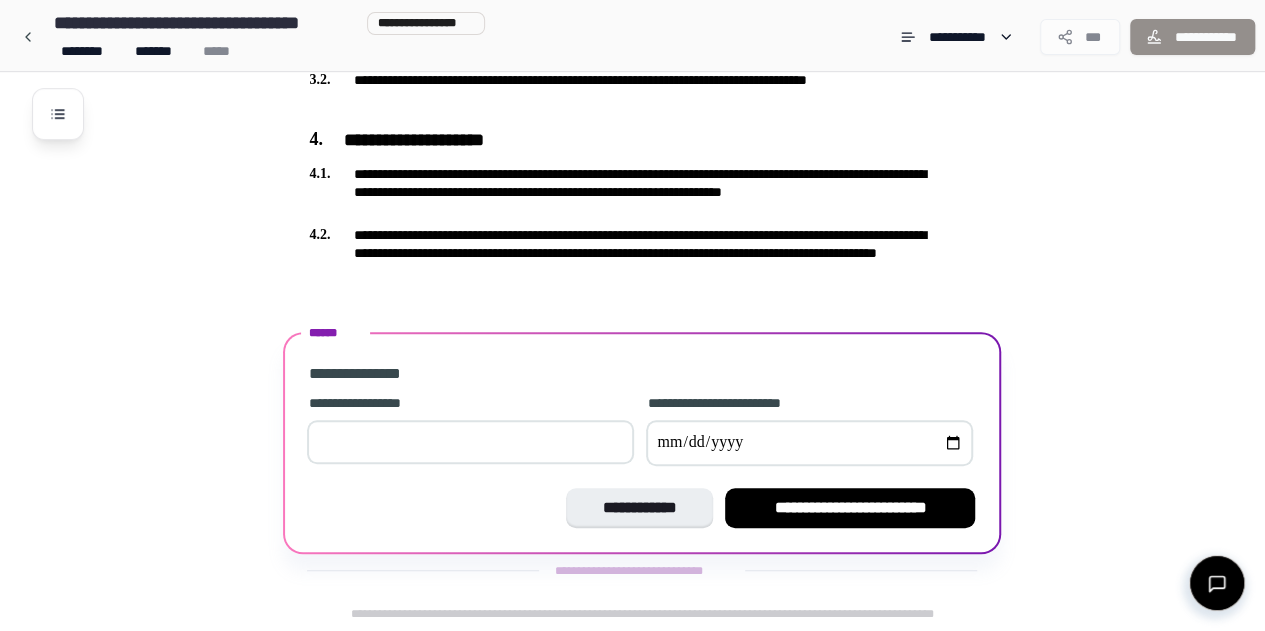 click at bounding box center [470, 442] 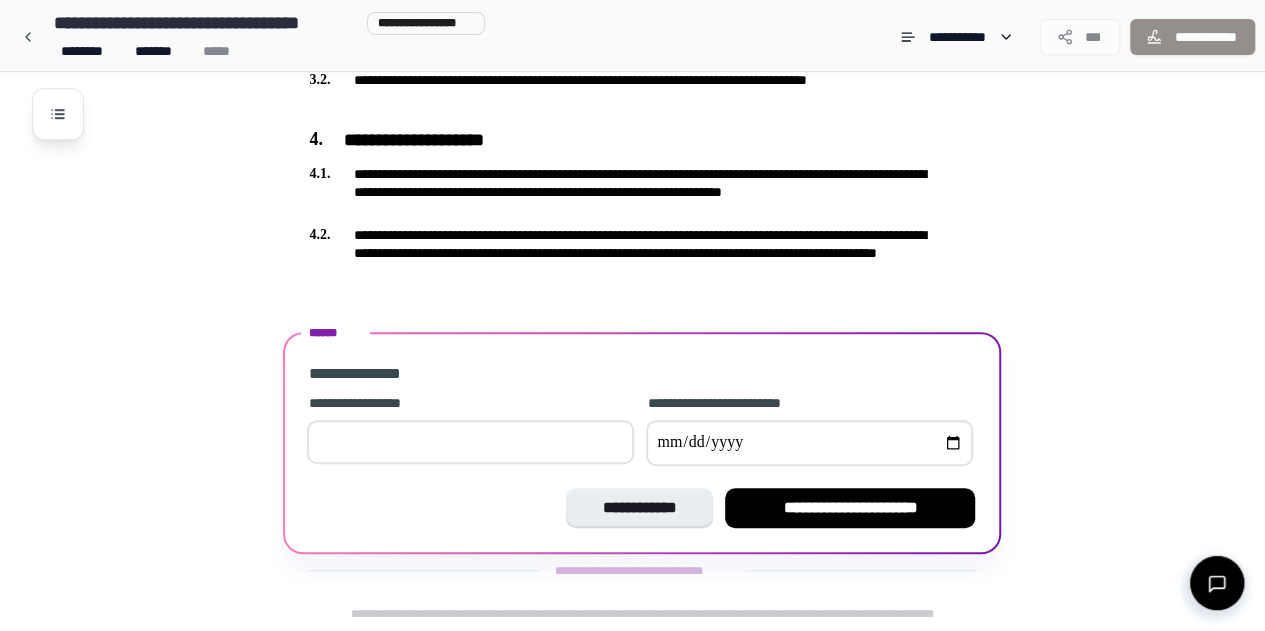 type on "***" 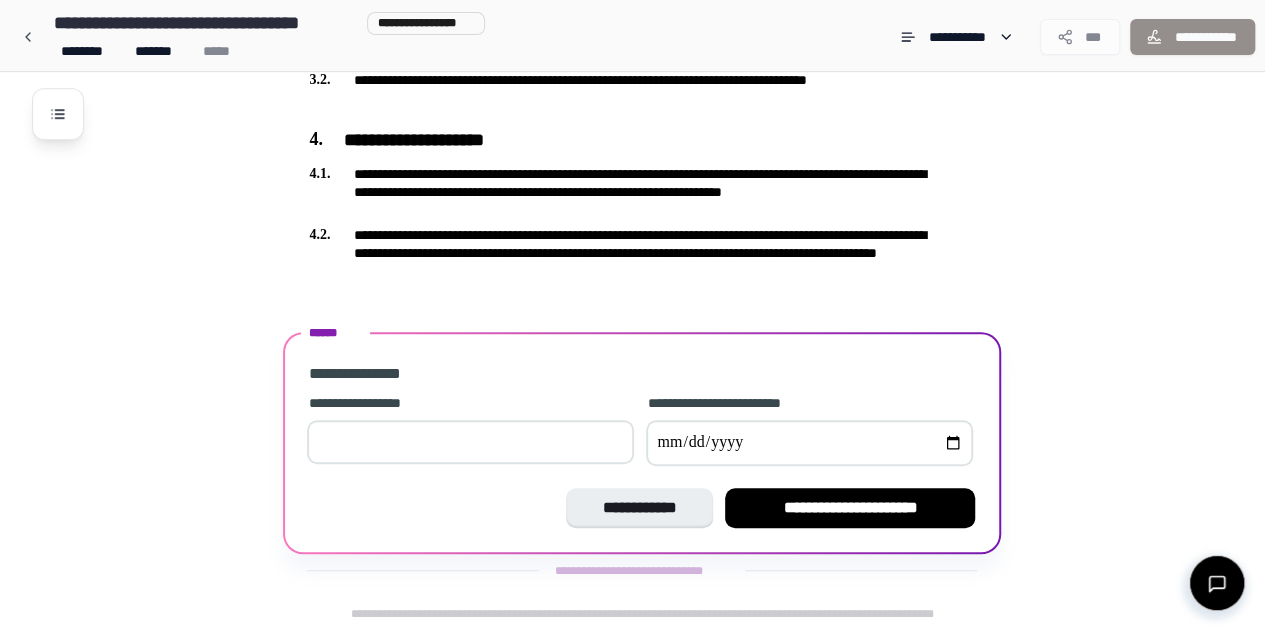click at bounding box center (809, 443) 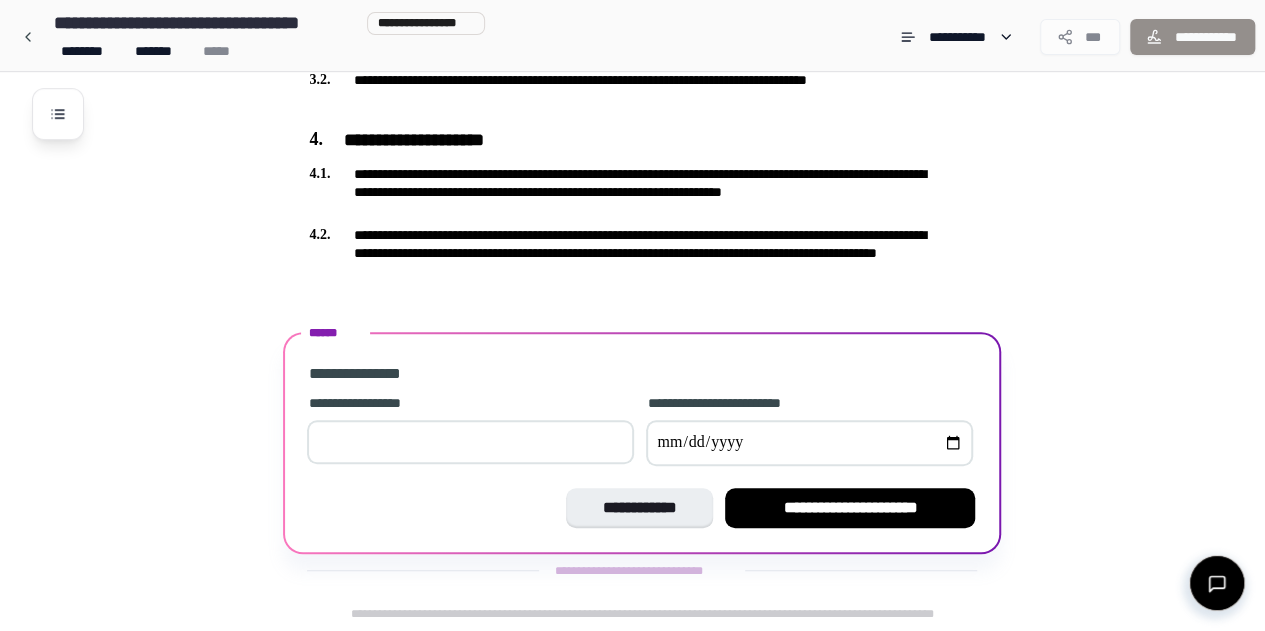 type on "**********" 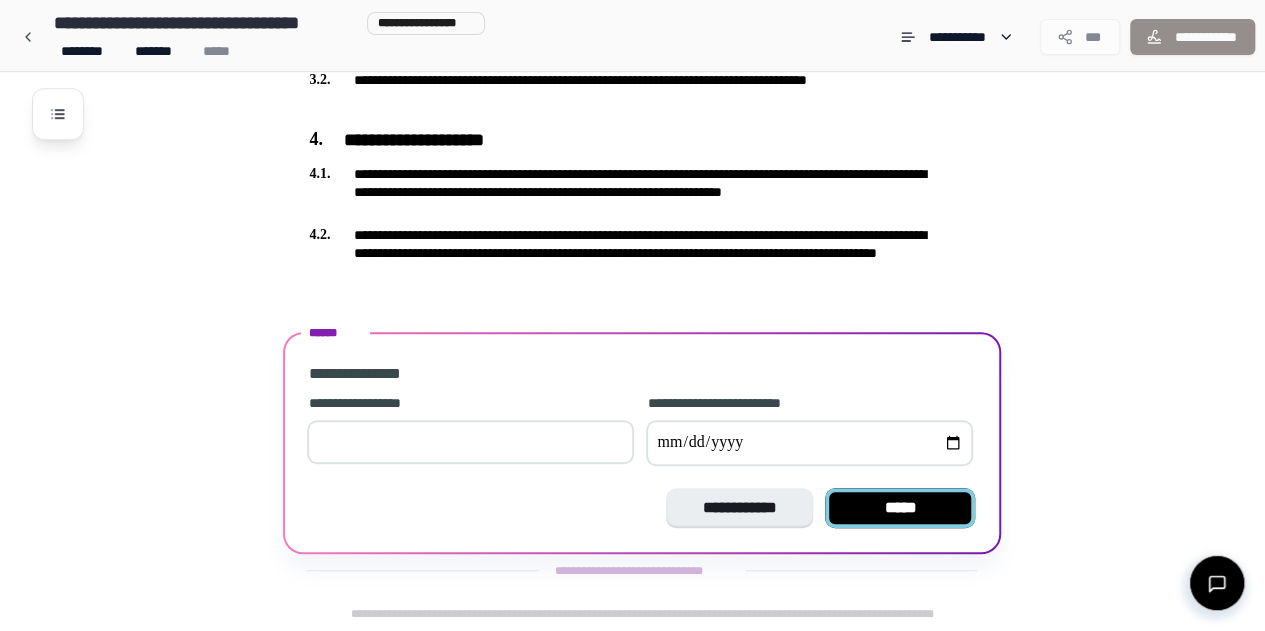 click on "*****" at bounding box center (900, 508) 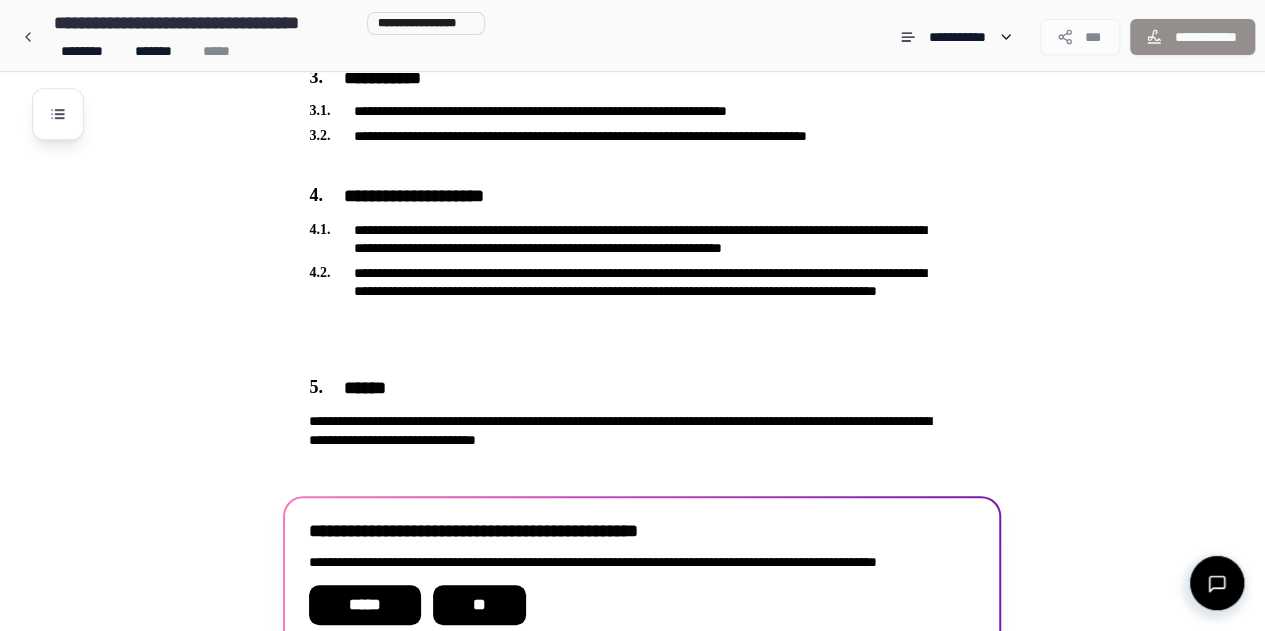 scroll, scrollTop: 558, scrollLeft: 0, axis: vertical 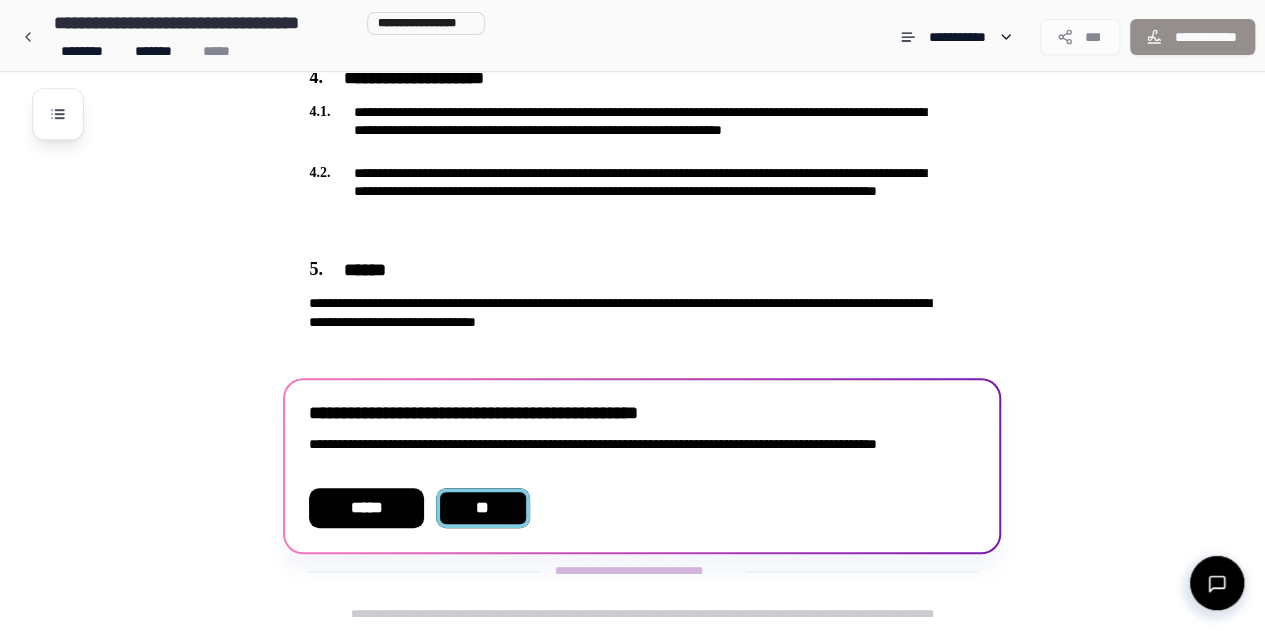 click on "**" at bounding box center [482, 508] 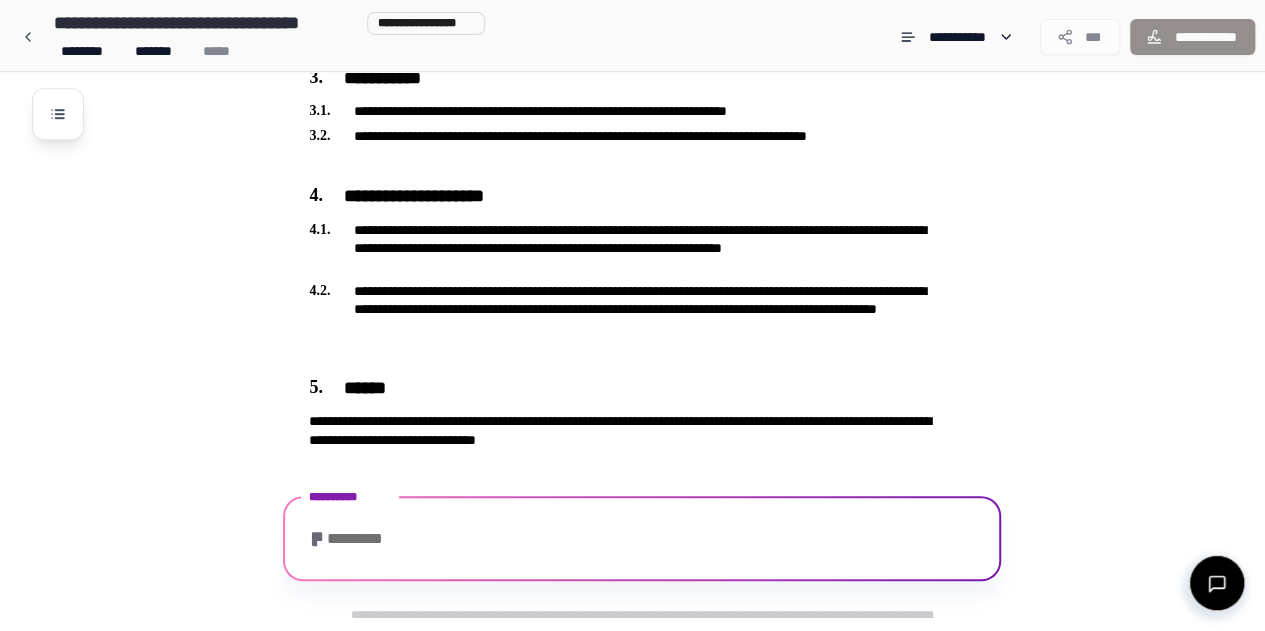 scroll, scrollTop: 676, scrollLeft: 0, axis: vertical 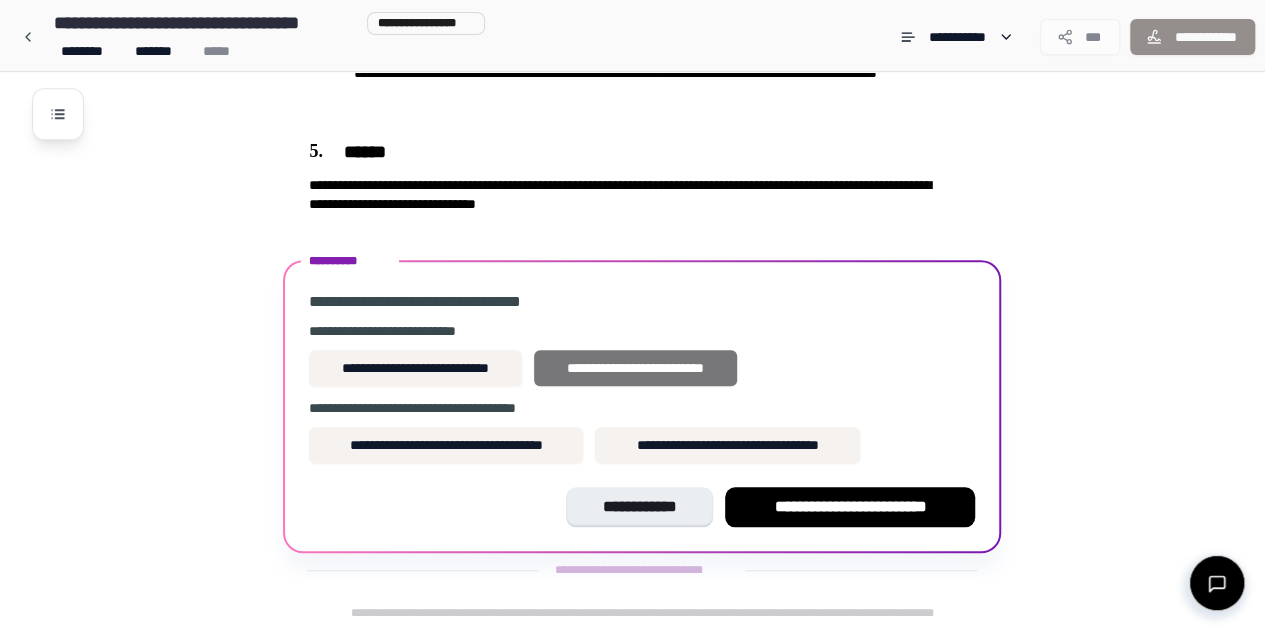 click on "**********" at bounding box center [635, 368] 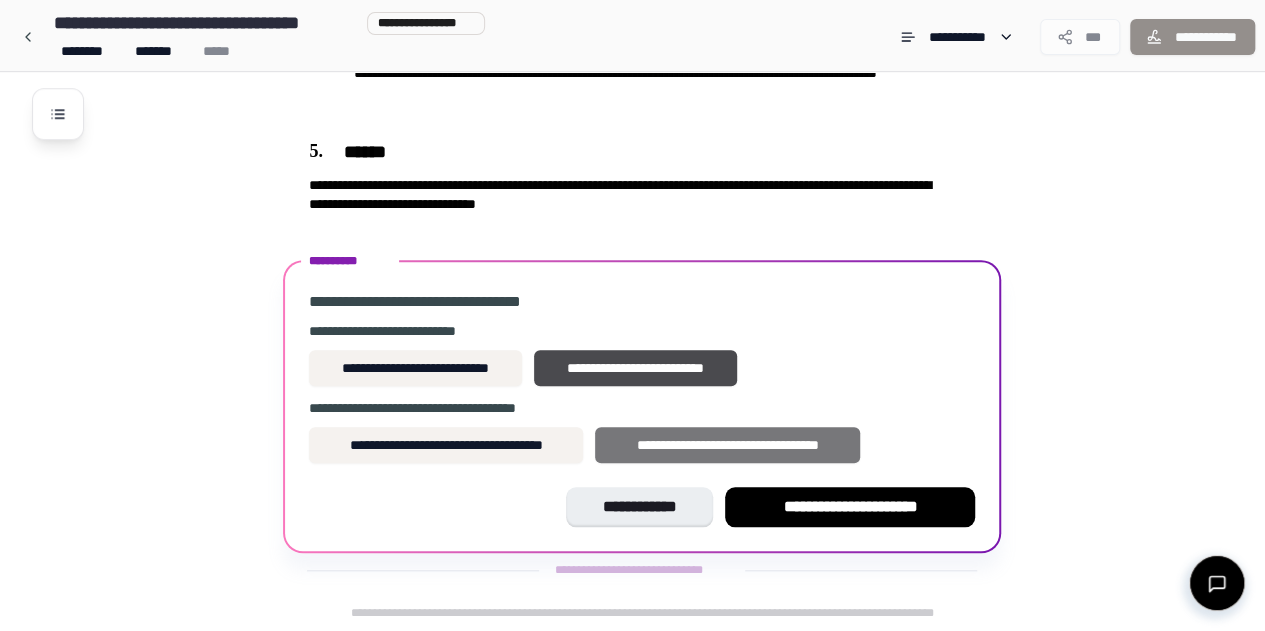 click on "**********" at bounding box center (727, 445) 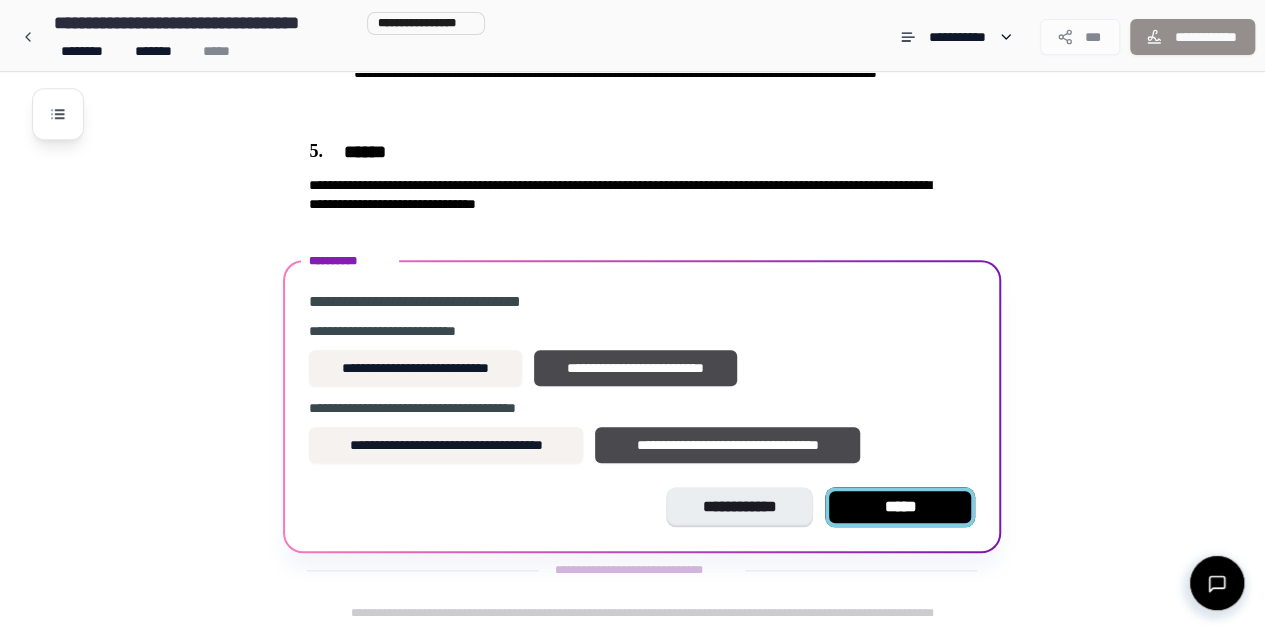 click on "*****" at bounding box center (900, 507) 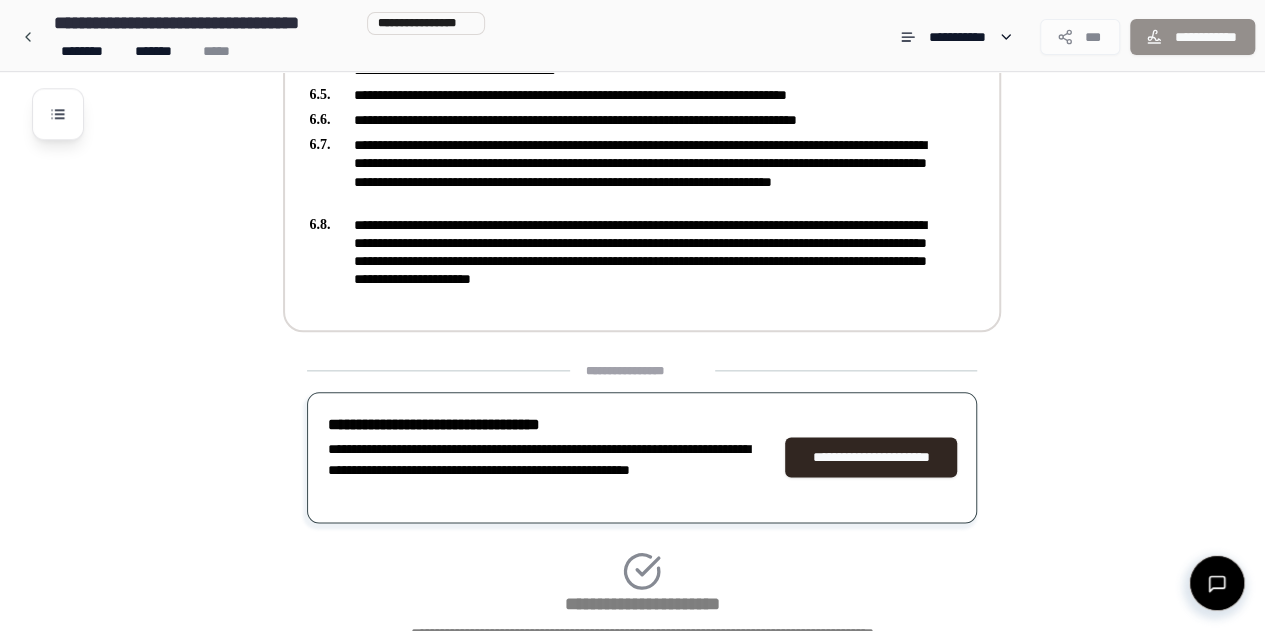 scroll, scrollTop: 1165, scrollLeft: 0, axis: vertical 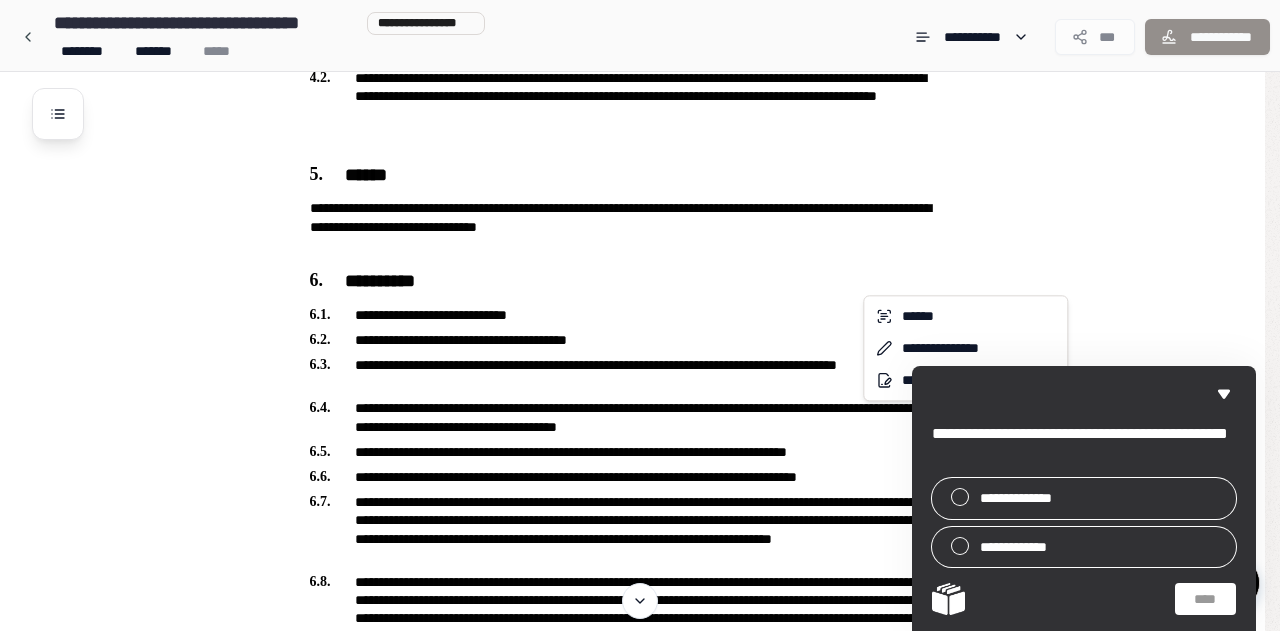 click on "**********" at bounding box center [640, 245] 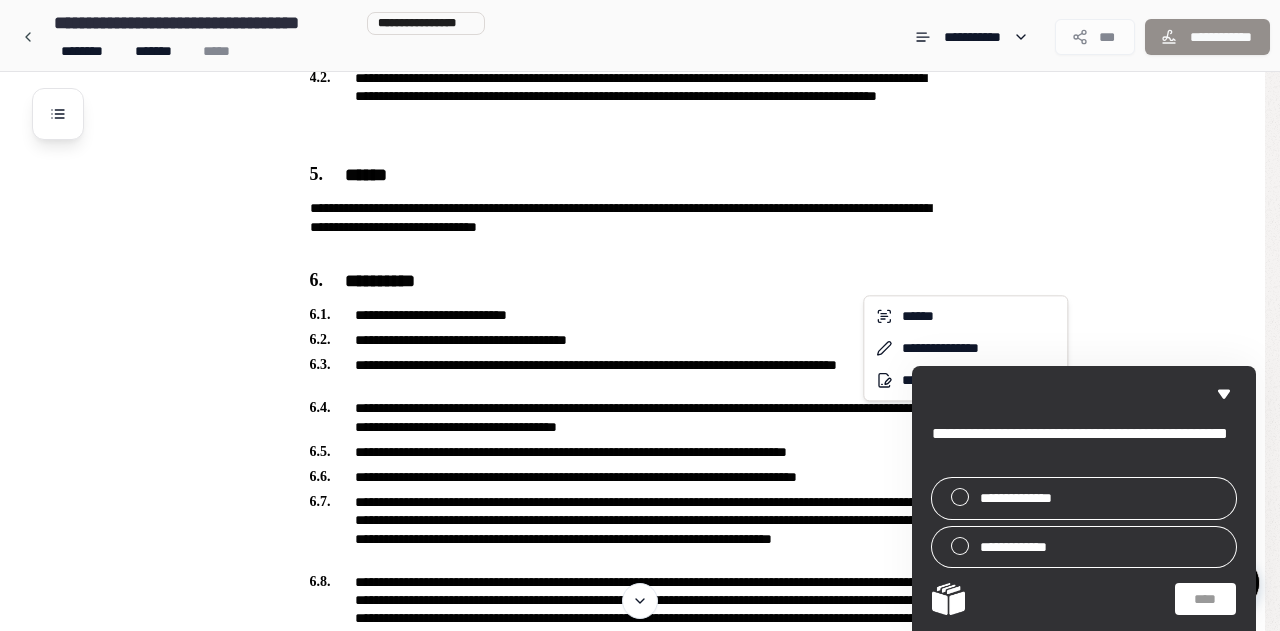 click on "**********" at bounding box center [640, 245] 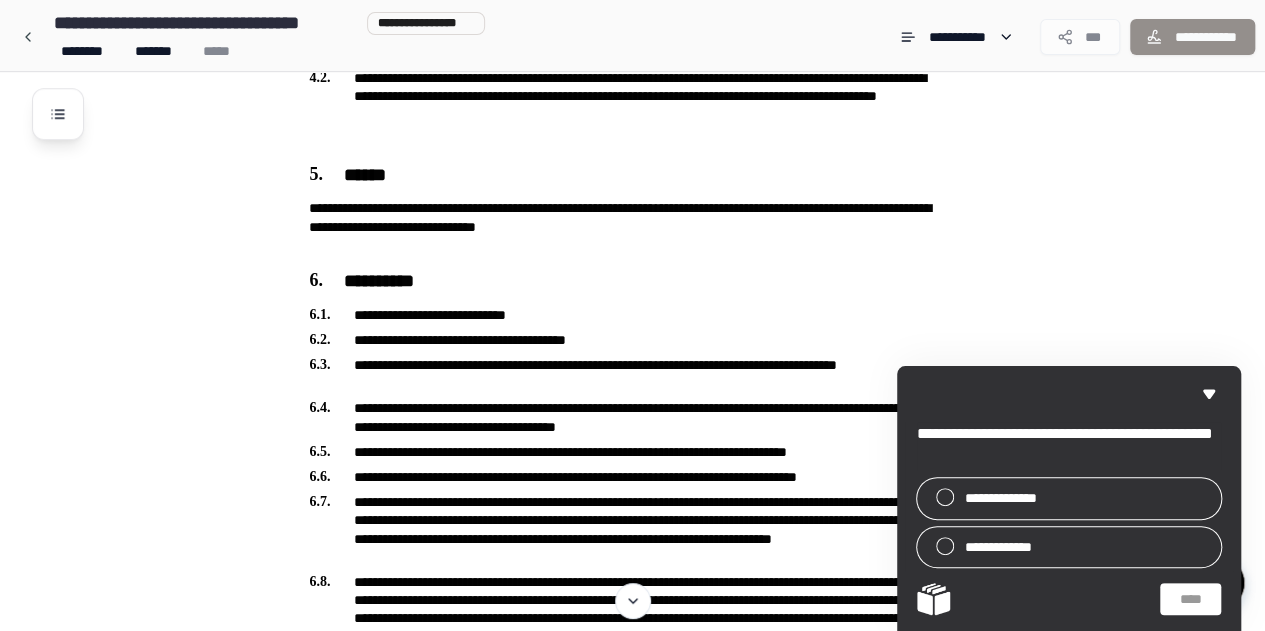 click 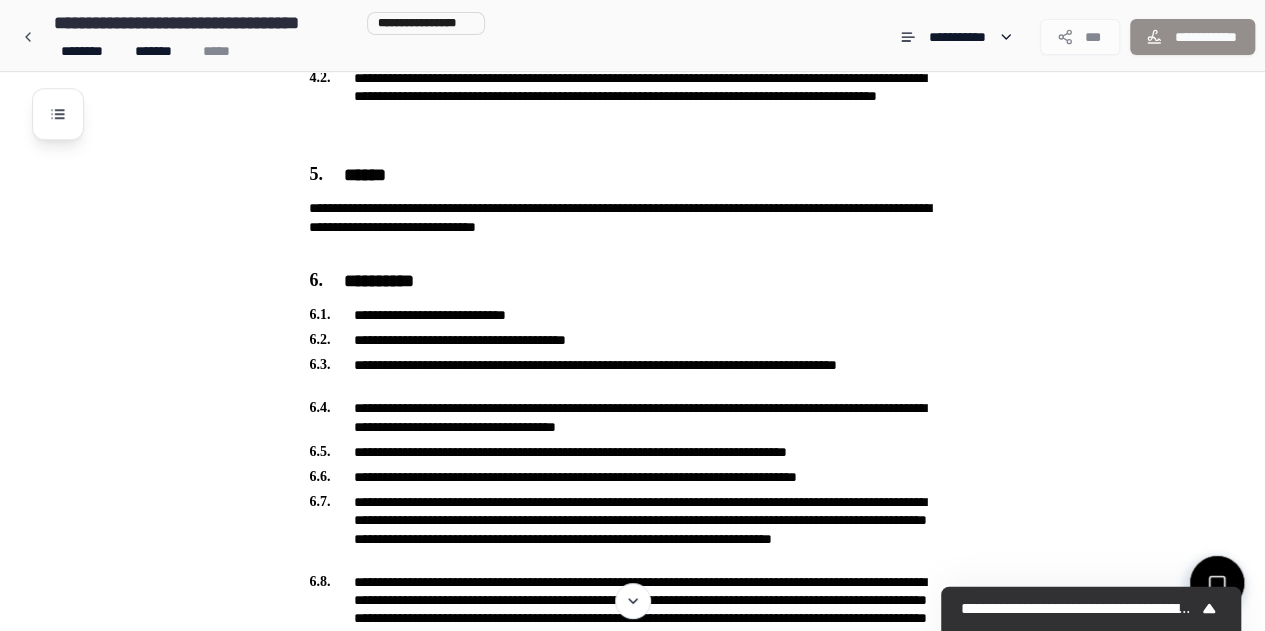click on "**********" at bounding box center (658, 281) 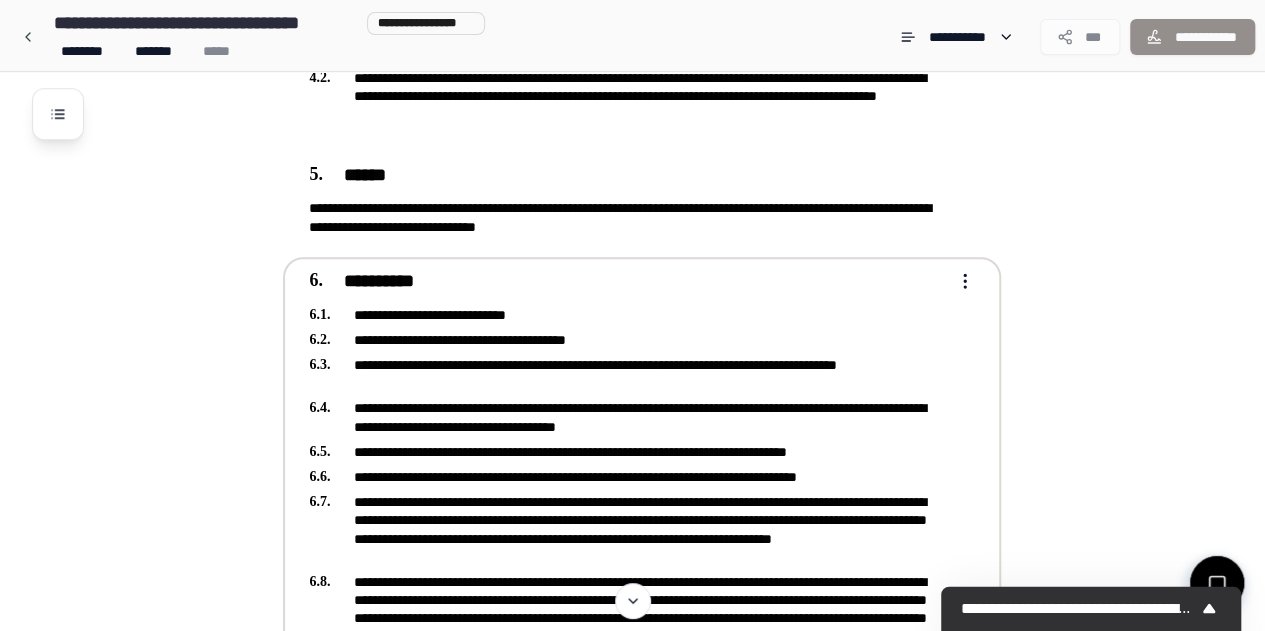 click on "**********" at bounding box center [628, 471] 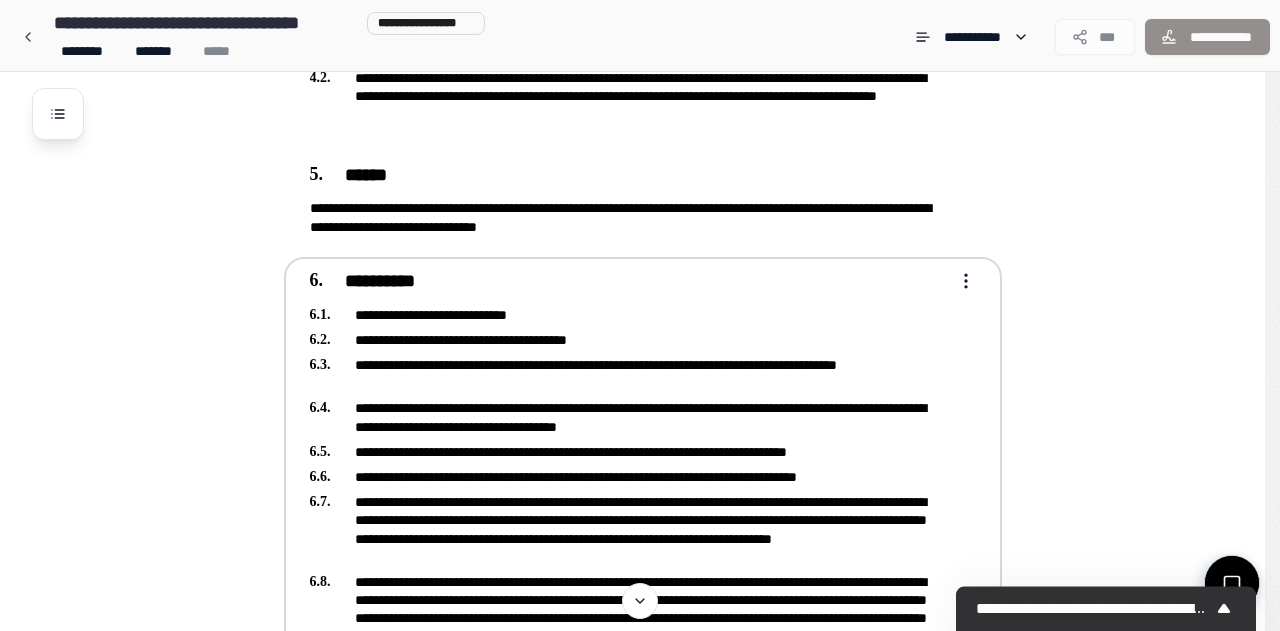 click on "**********" at bounding box center (640, 245) 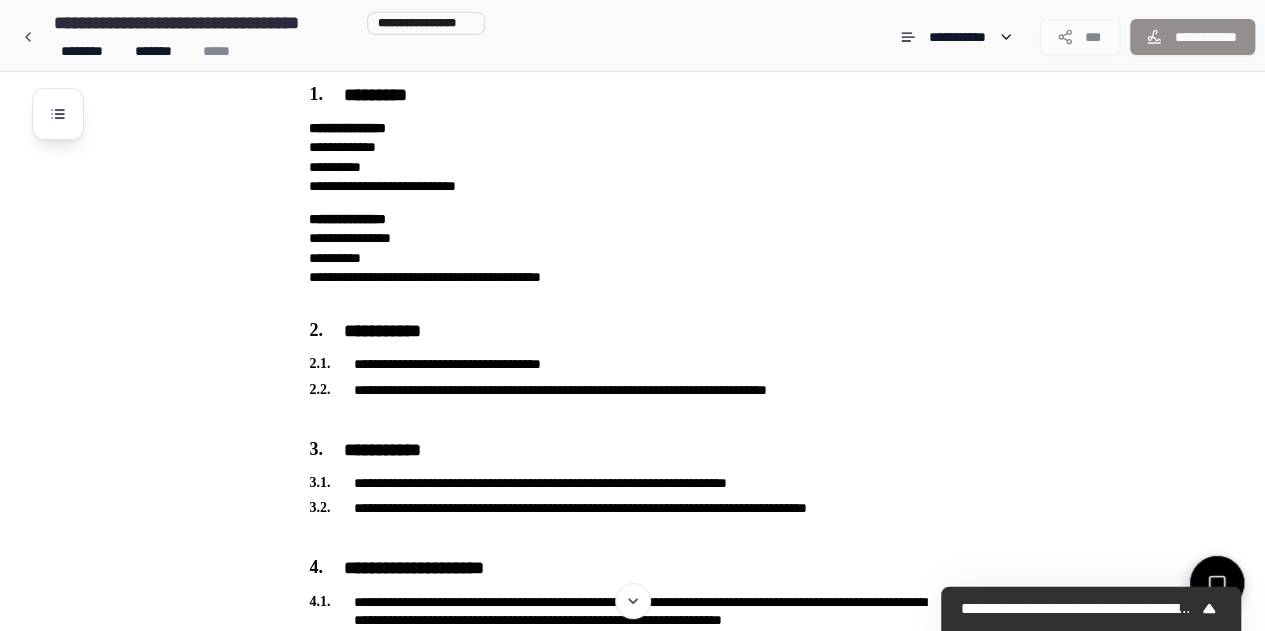 scroll, scrollTop: 0, scrollLeft: 0, axis: both 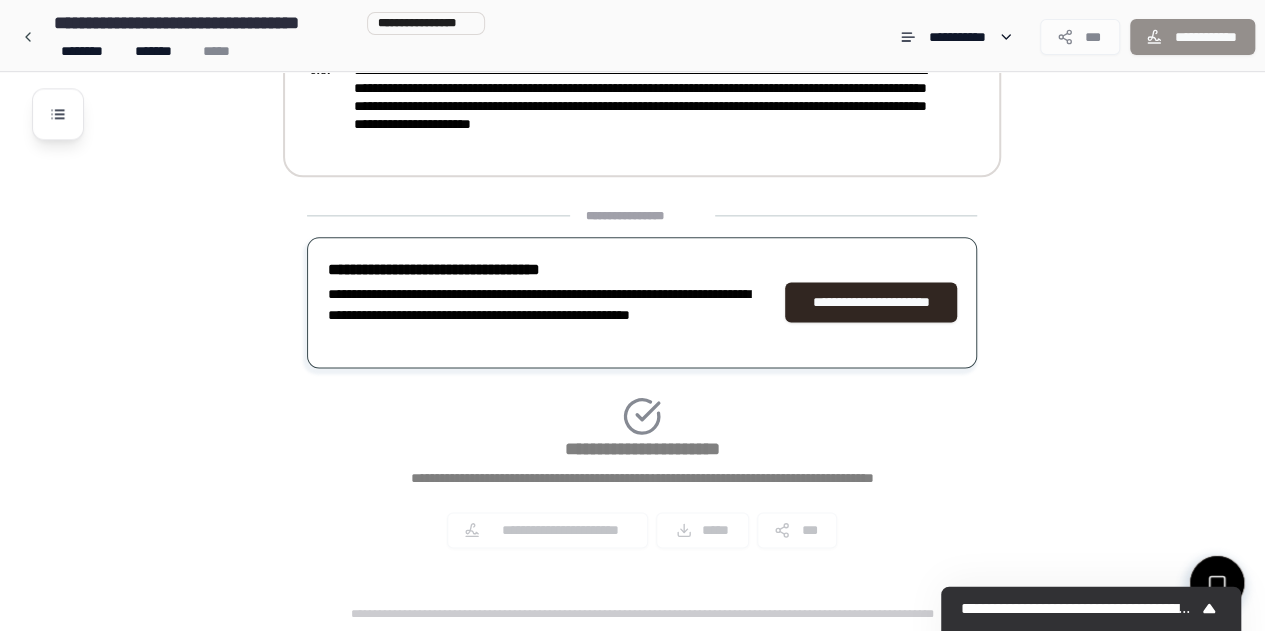 drag, startPoint x: 306, startPoint y: 119, endPoint x: 468, endPoint y: 144, distance: 163.91766 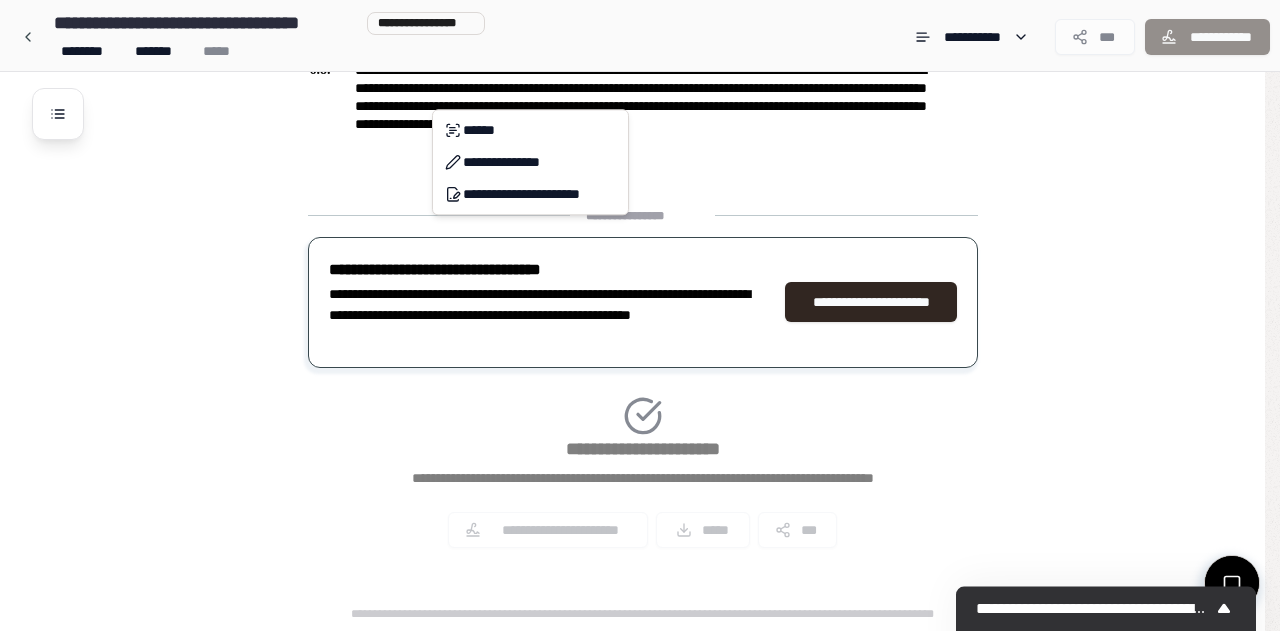 click on "**********" at bounding box center [640, -267] 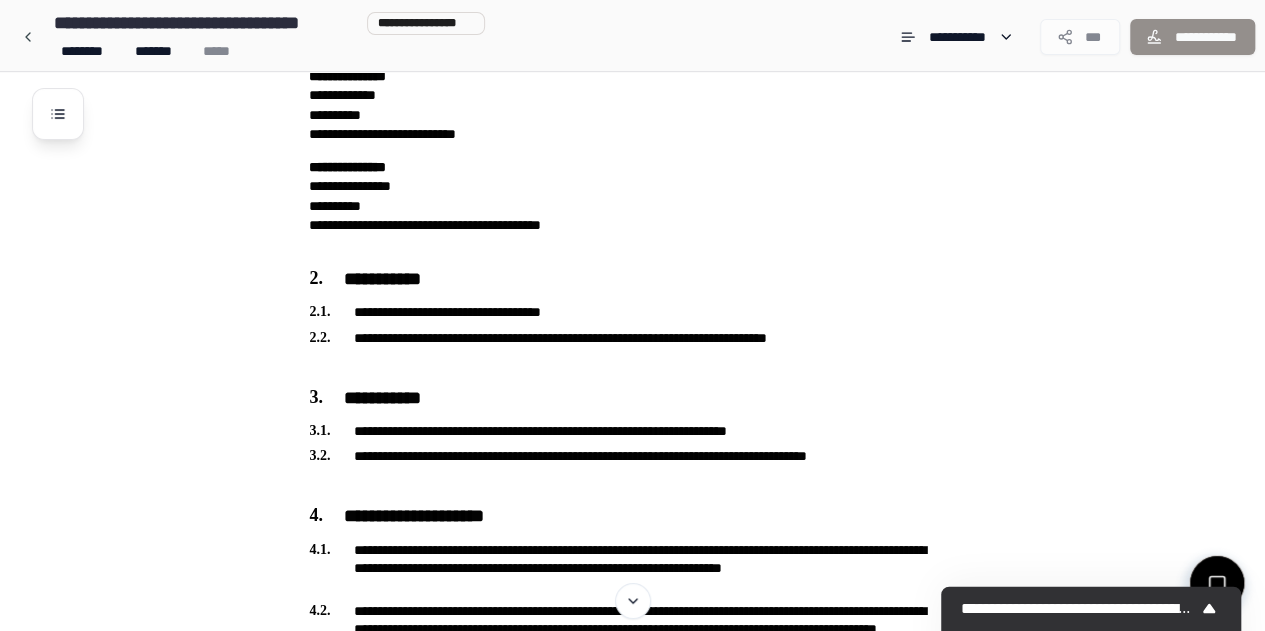 scroll, scrollTop: 0, scrollLeft: 0, axis: both 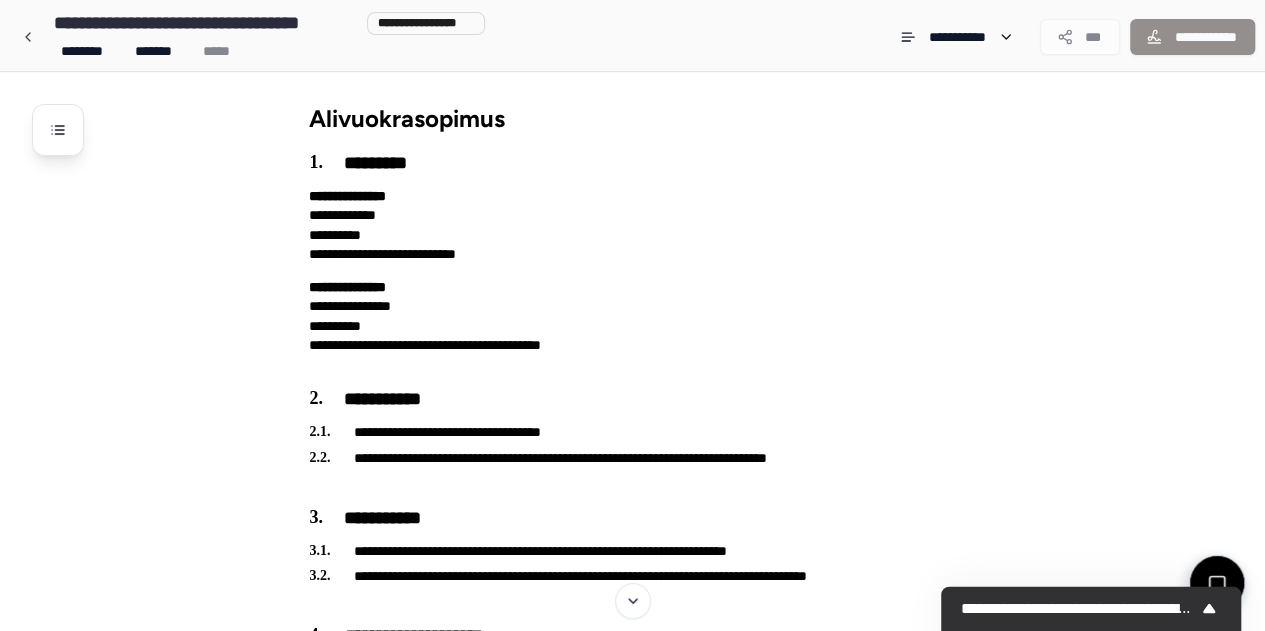 click on "Alivuokrasopimus" at bounding box center [642, 112] 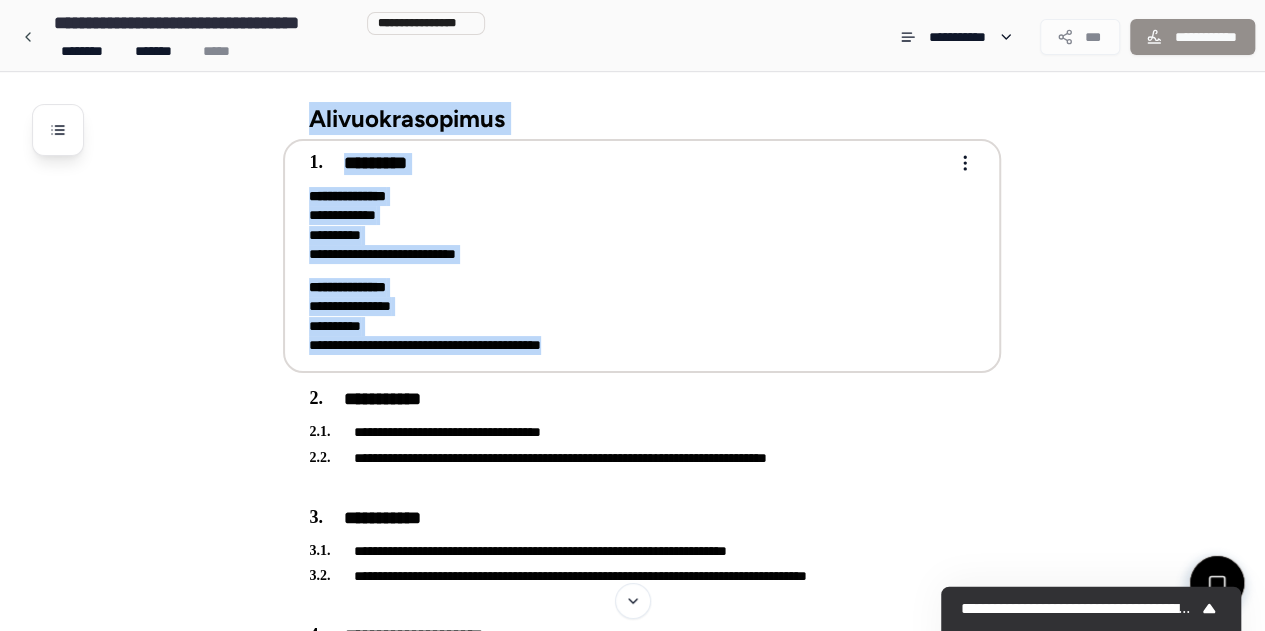 drag, startPoint x: 308, startPoint y: 117, endPoint x: 666, endPoint y: 348, distance: 426.0575 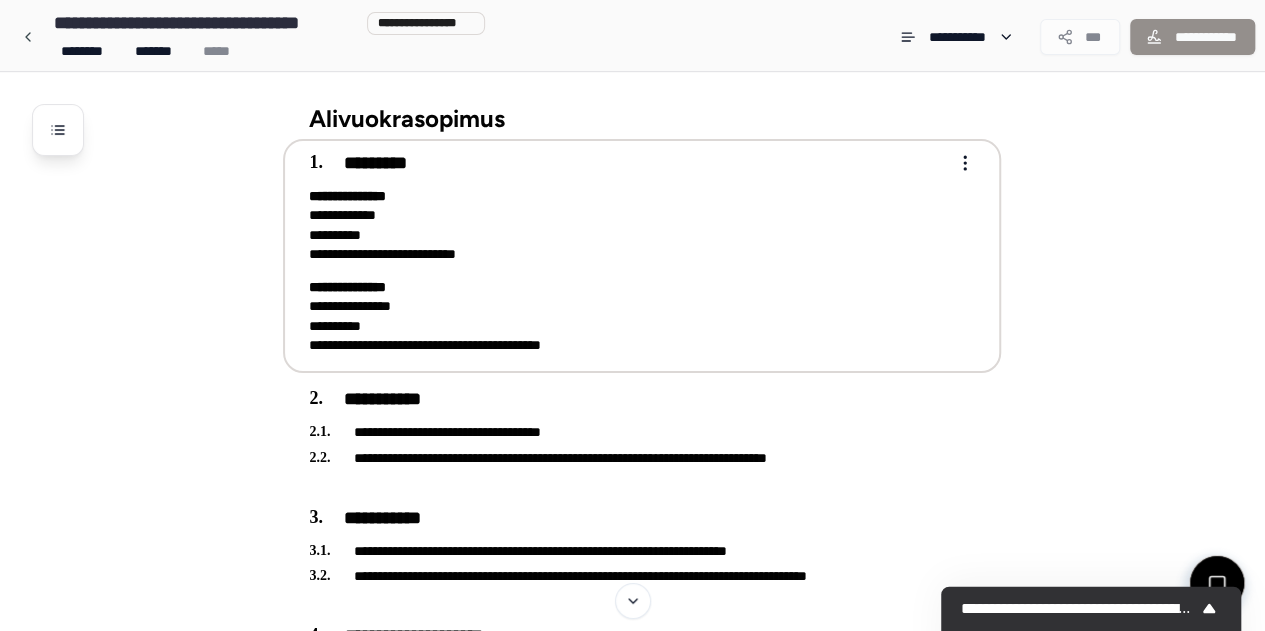 click on "**********" at bounding box center [628, 254] 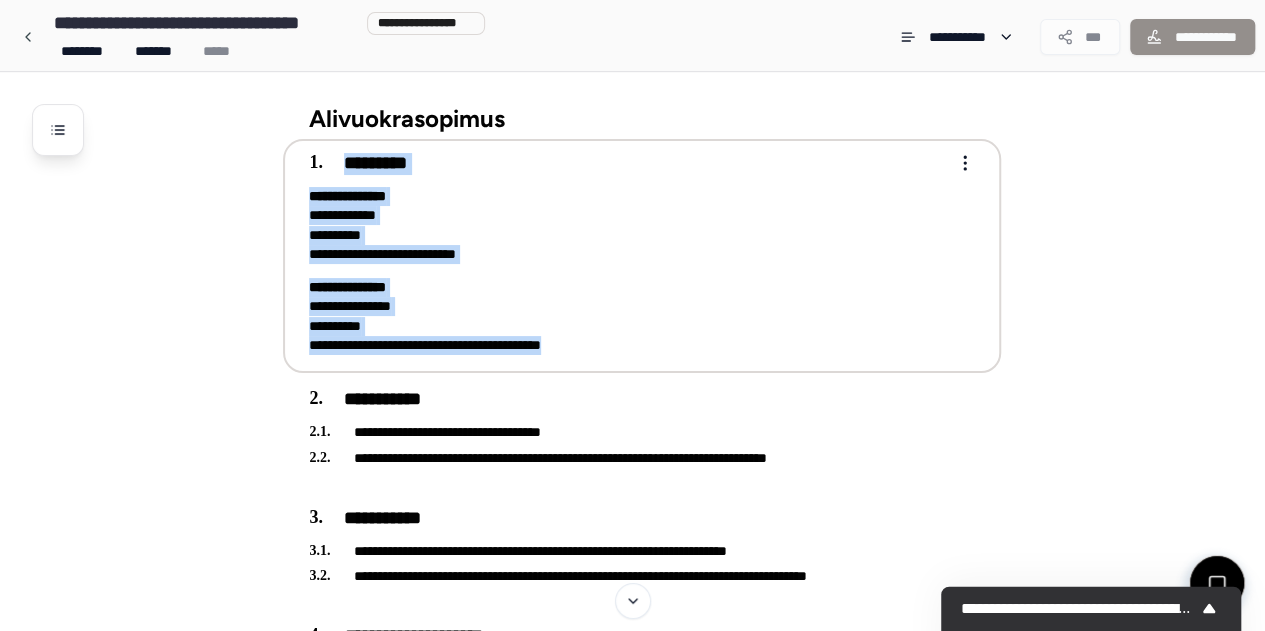 drag, startPoint x: 307, startPoint y: 164, endPoint x: 668, endPoint y: 345, distance: 403.83414 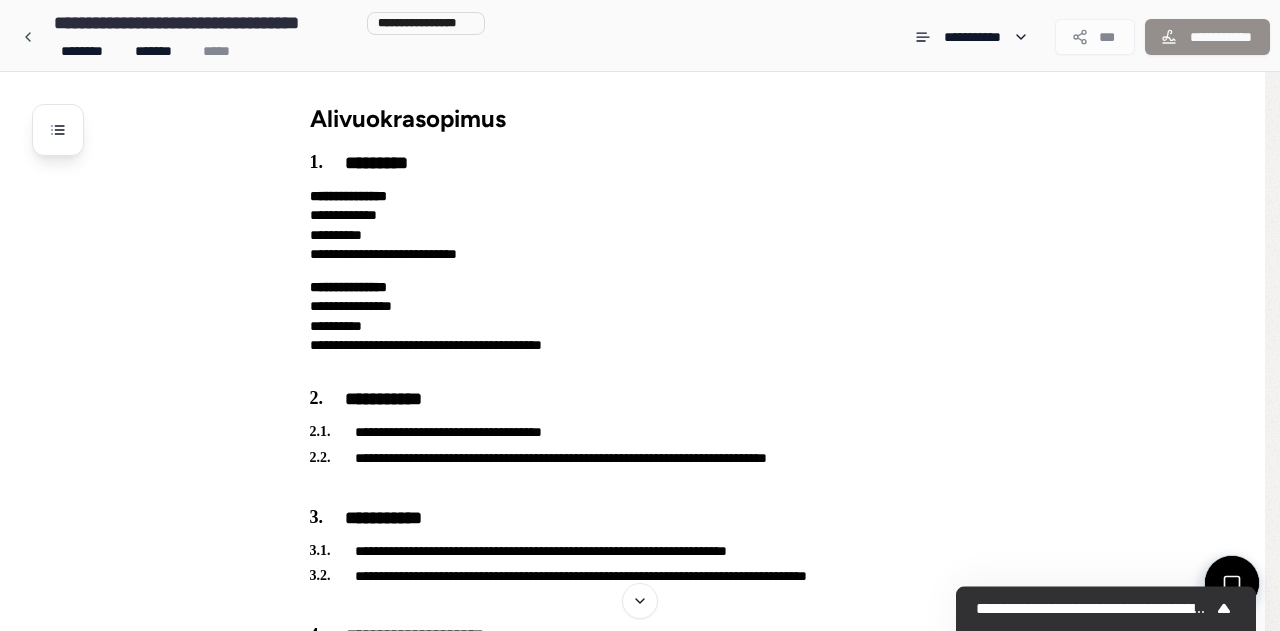 click on "**********" at bounding box center [640, 898] 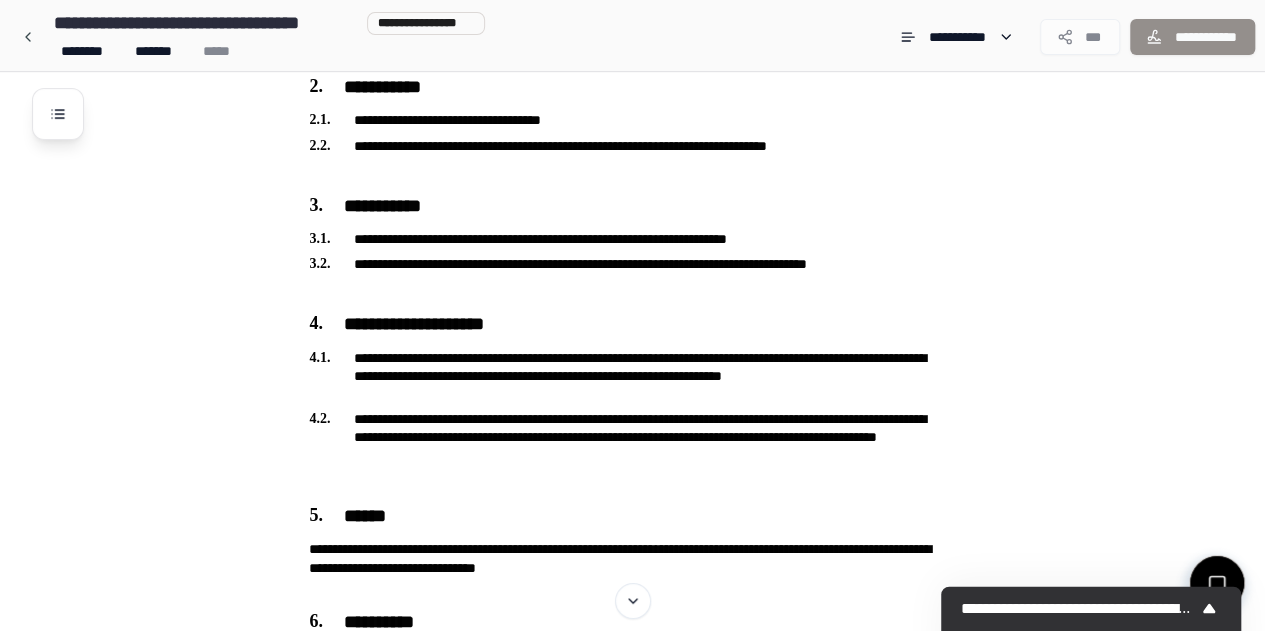 scroll, scrollTop: 292, scrollLeft: 0, axis: vertical 